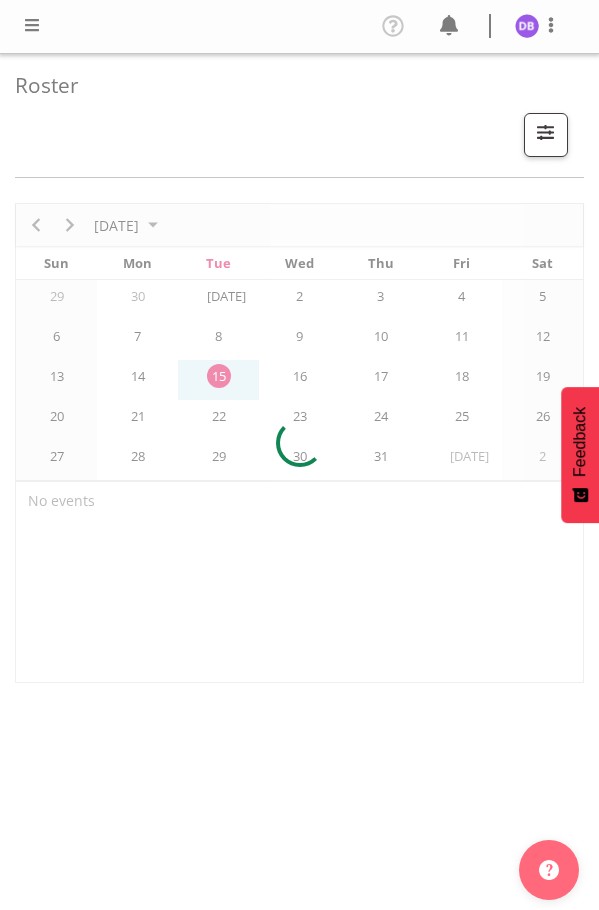scroll, scrollTop: 0, scrollLeft: 0, axis: both 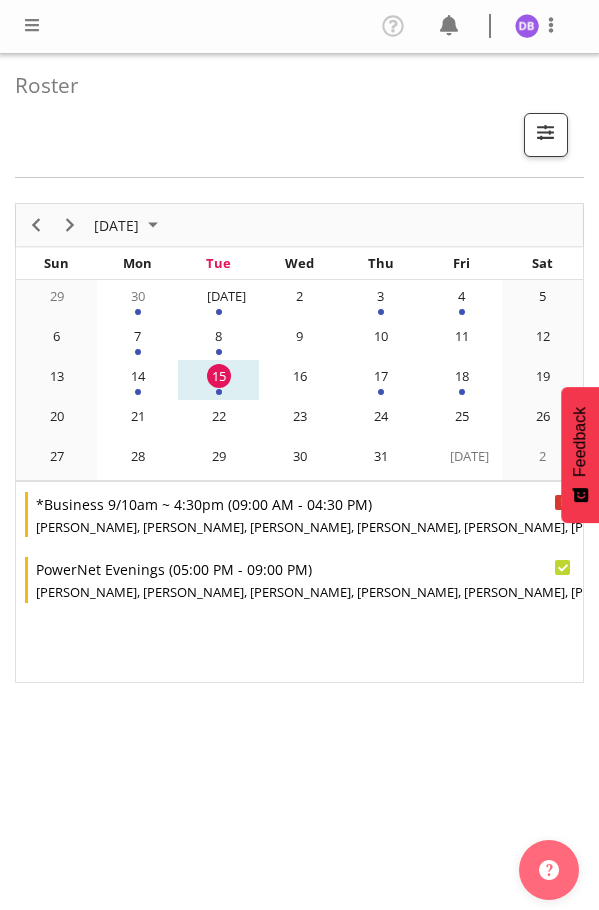 click at bounding box center [32, 25] 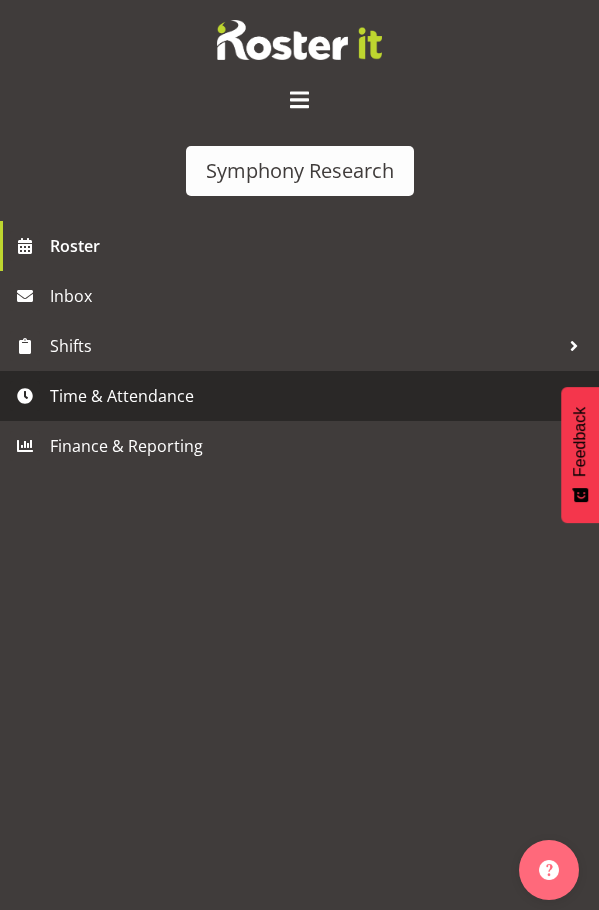 click on "Time & Attendance" at bounding box center (304, 396) 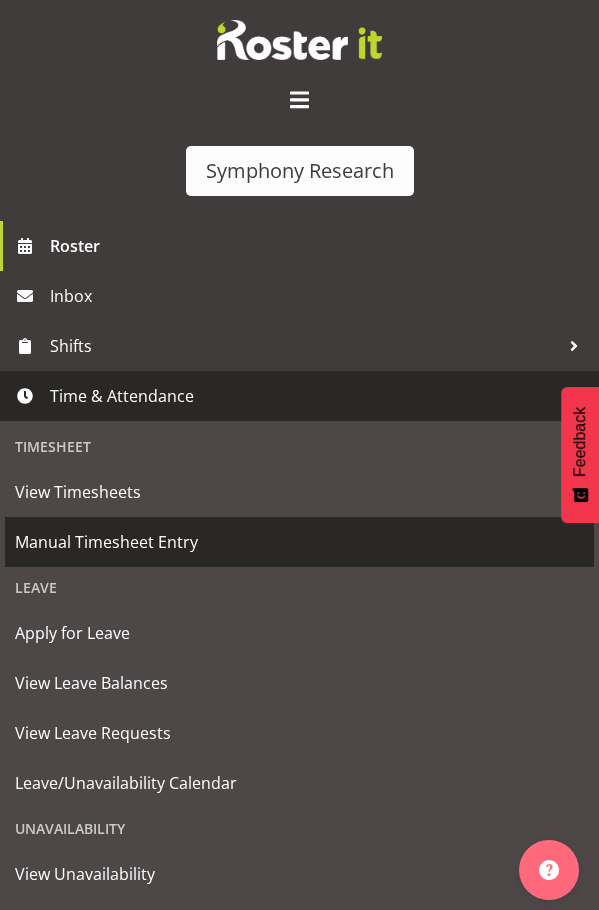 click on "Manual Timesheet Entry" at bounding box center [299, 542] 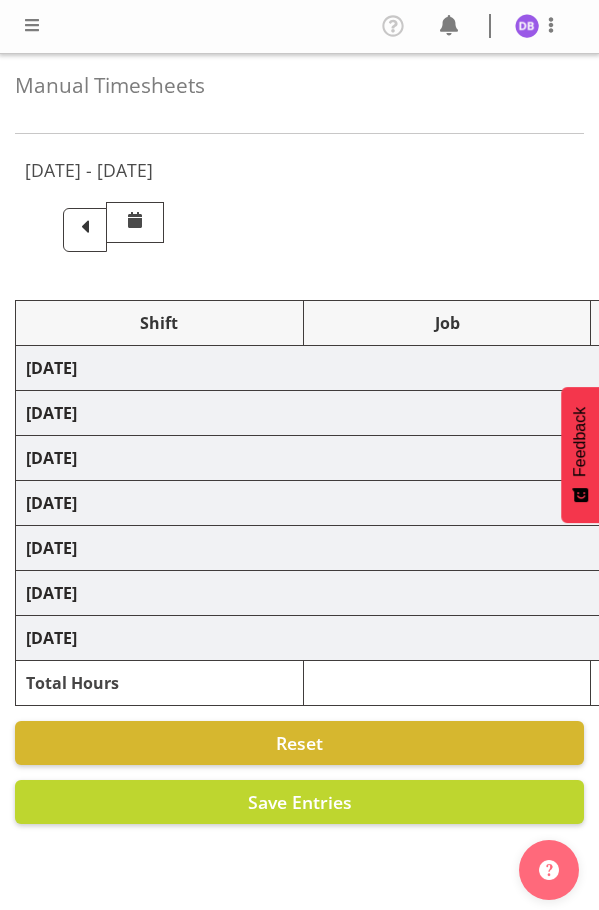 scroll, scrollTop: 0, scrollLeft: 0, axis: both 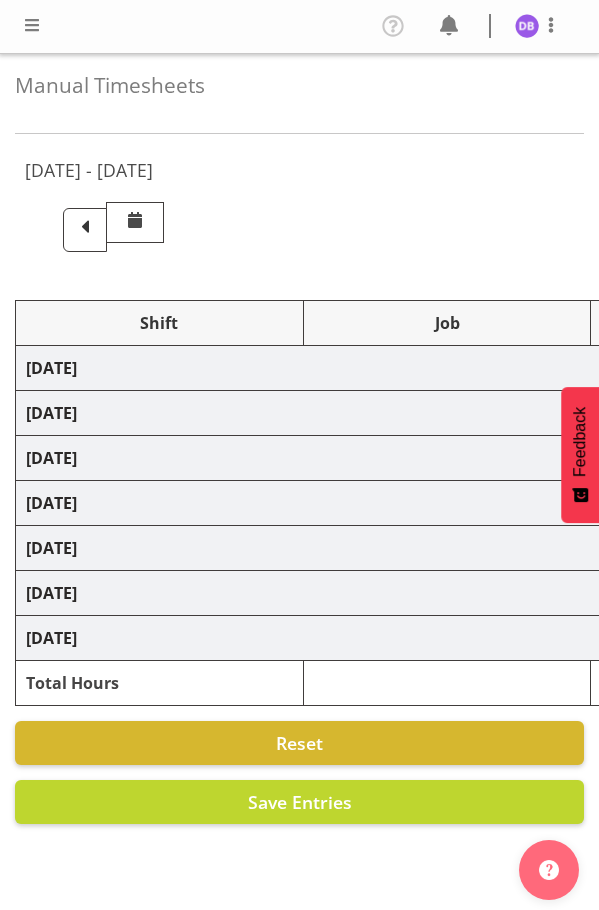 select on "26078" 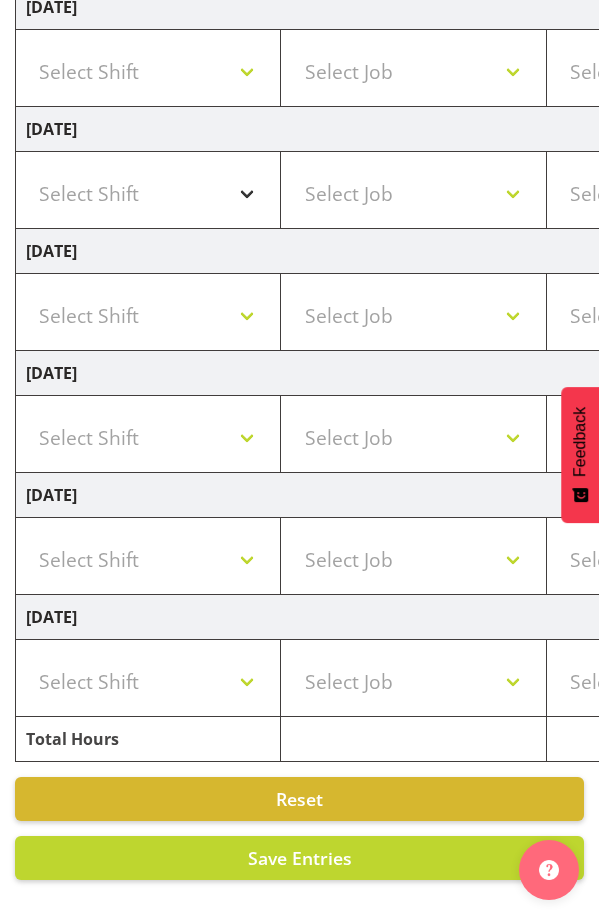 scroll, scrollTop: 547, scrollLeft: 0, axis: vertical 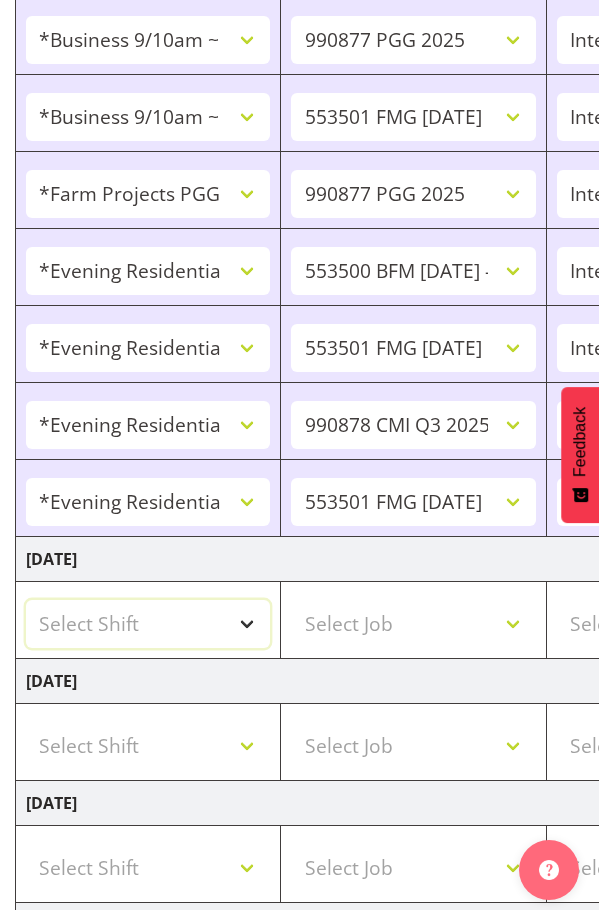 click on "Select Shift  !!Project Briefing  (Job to be assigned) !!Weekend Residential    (Roster IT Shift Label) *Business  9/10am ~ 4:30pm *Business Batteries Aust Shift 11am ~ 7pm *Business Supervisor *Evening Residential Shift 5-9pm *Farm Projects PGG Evening *Farm Projects PGG Weekend *Home Heating Evenings *Home Heating Weekend *RP Track  C *RP Track C Weekend *RP Weekly/Monthly Tracks *Supervisor Call Centre *Supervisor Evening *Supervisors & Call Centre Weekend *To Be Briefed AU Batteries Evening 5~7pm or later PowerNet Evenings PowerNet Weekend Test World Poll Aust Late 9p~10:30p World Poll Aust Wkend World Poll Aust. Pilot 6:30~10:30pm World Poll Pilot Aust 6:30~10:30pm" at bounding box center [148, 624] 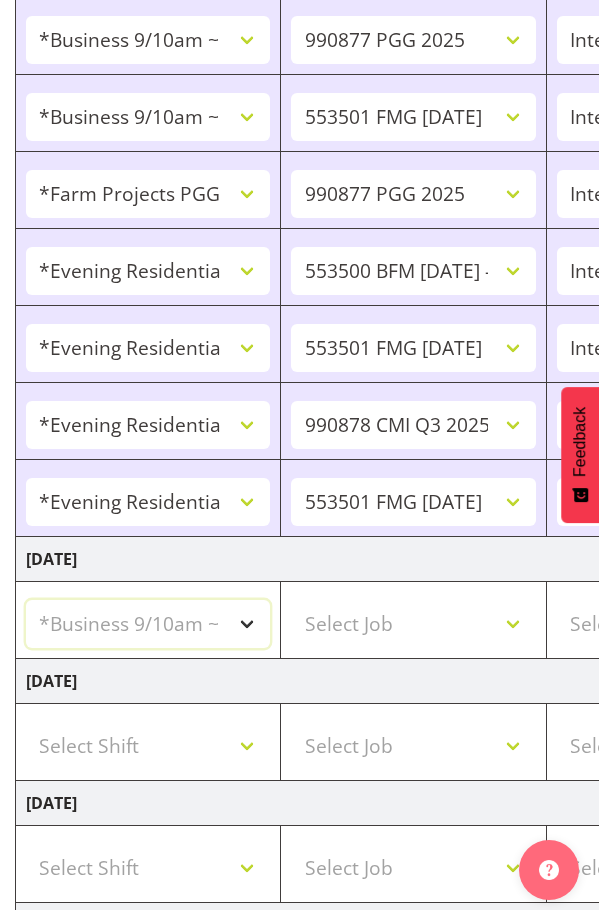 click on "Select Shift  !!Project Briefing  (Job to be assigned) !!Weekend Residential    (Roster IT Shift Label) *Business  9/10am ~ 4:30pm *Business Batteries Aust Shift 11am ~ 7pm *Business Supervisor *Evening Residential Shift 5-9pm *Farm Projects PGG Evening *Farm Projects PGG Weekend *Home Heating Evenings *Home Heating Weekend *RP Track  C *RP Track C Weekend *RP Weekly/Monthly Tracks *Supervisor Call Centre *Supervisor Evening *Supervisors & Call Centre Weekend *To Be Briefed AU Batteries Evening 5~7pm or later PowerNet Evenings PowerNet Weekend Test World Poll Aust Late 9p~10:30p World Poll Aust Wkend World Poll Aust. Pilot 6:30~10:30pm World Poll Pilot Aust 6:30~10:30pm" at bounding box center (148, 624) 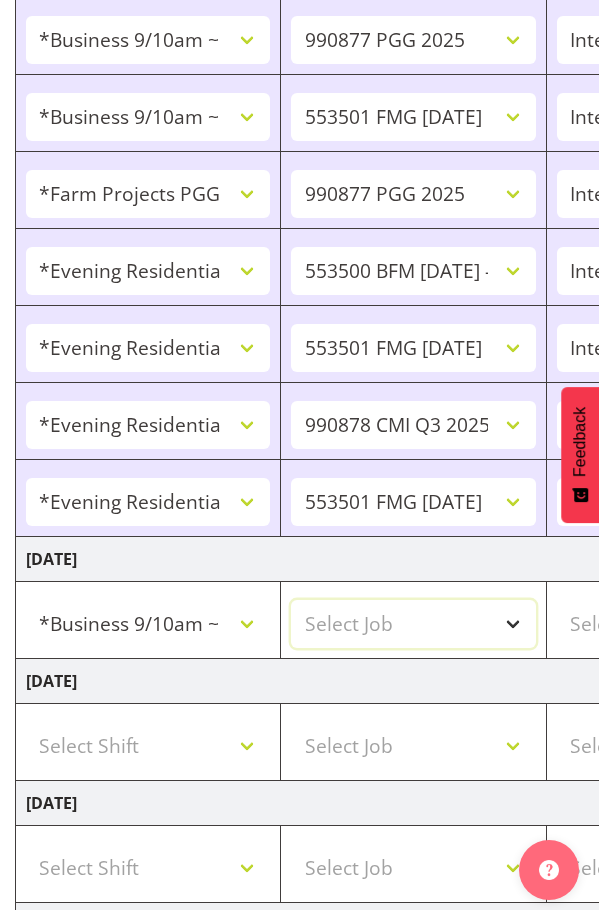 click on "Select Job  550060 IF Admin 553495 Rural Omnibus [DATE] - [DATE] 553500 BFM [DATE] - [DATE] 553501 FMG [DATE] 990000 General 990820 Mobtest 2024 990821 Goldrush 2024 990846 Toka Tu Ake 2025 990855 FENZ 990869 Richmond Home Heating 990873 Batteries 990877 PGG 2025 990878 CMI Q3 2025 990879 Selwyn DC 990881 PowerNet 999996 Training 999997 Recruitment & Training 999999 DT" at bounding box center (413, 624) 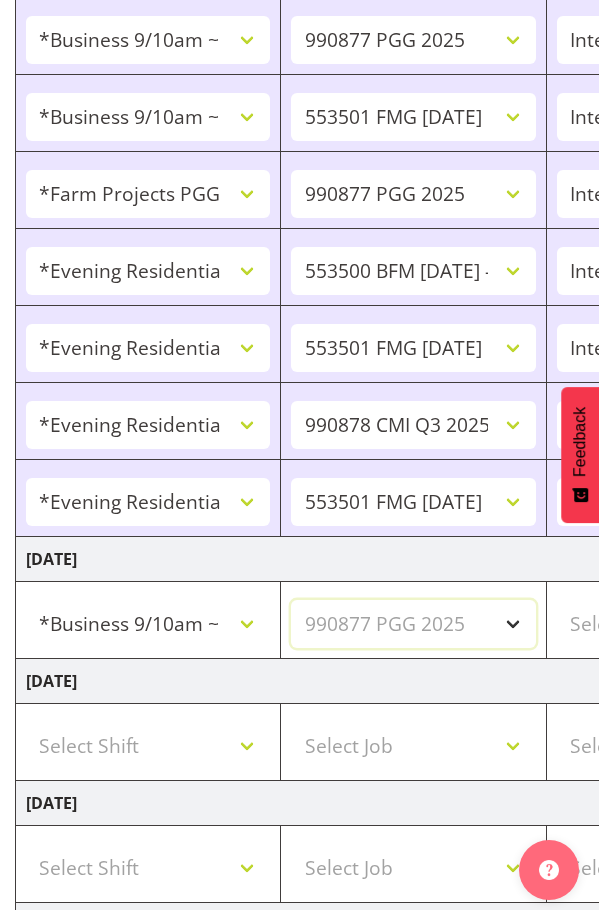 click on "Select Job  550060 IF Admin 553495 Rural Omnibus [DATE] - [DATE] 553500 BFM [DATE] - [DATE] 553501 FMG [DATE] 990000 General 990820 Mobtest 2024 990821 Goldrush 2024 990846 Toka Tu Ake 2025 990855 FENZ 990869 Richmond Home Heating 990873 Batteries 990877 PGG 2025 990878 CMI Q3 2025 990879 Selwyn DC 990881 PowerNet 999996 Training 999997 Recruitment & Training 999999 DT" at bounding box center (413, 624) 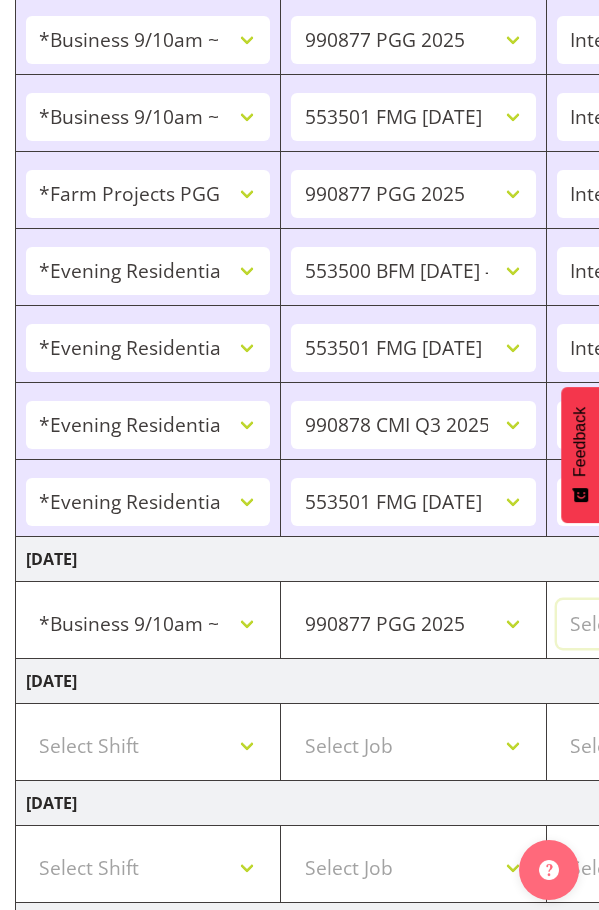 click on "Select Role  Briefing Interviewing" at bounding box center [679, 624] 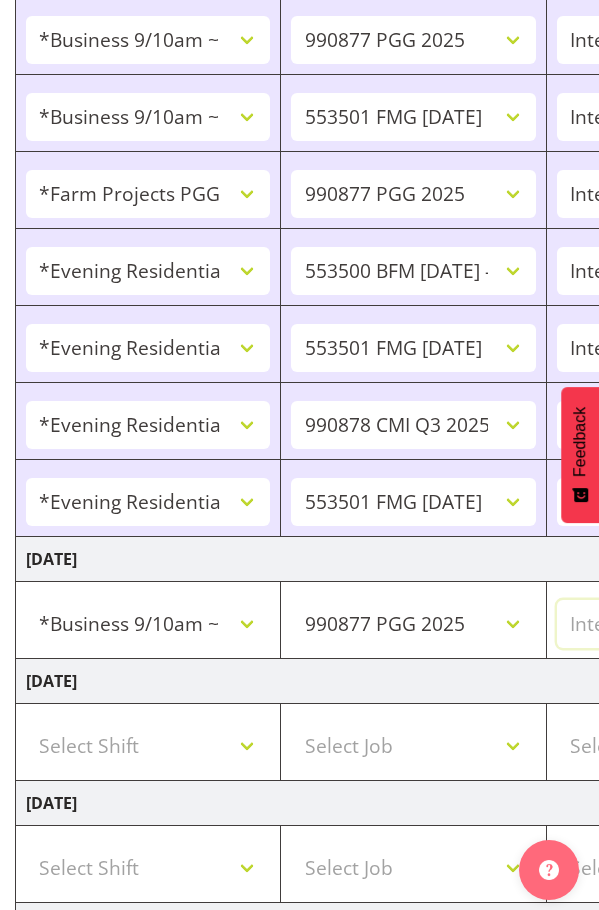 click on "Select Role  Briefing Interviewing" at bounding box center (679, 624) 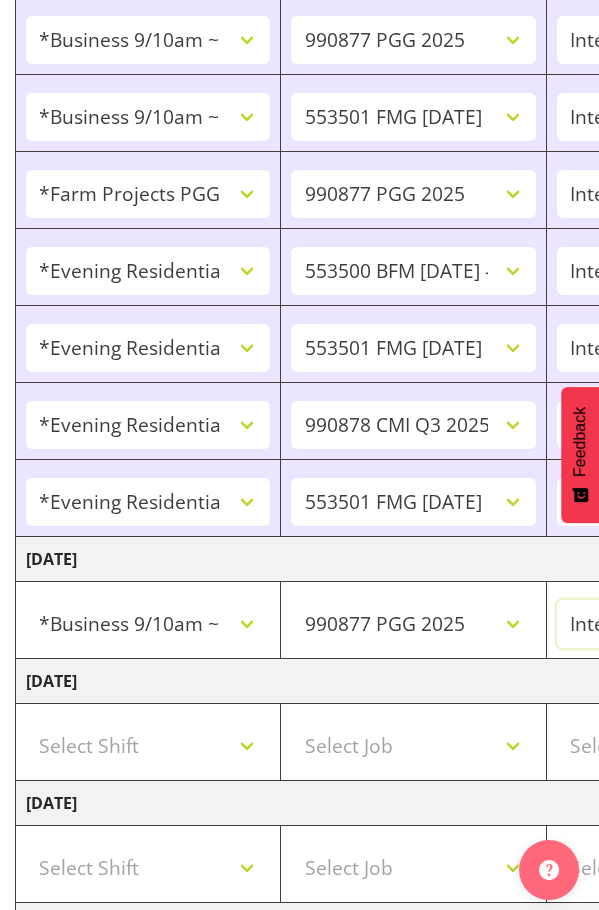 scroll, scrollTop: 1114, scrollLeft: 0, axis: vertical 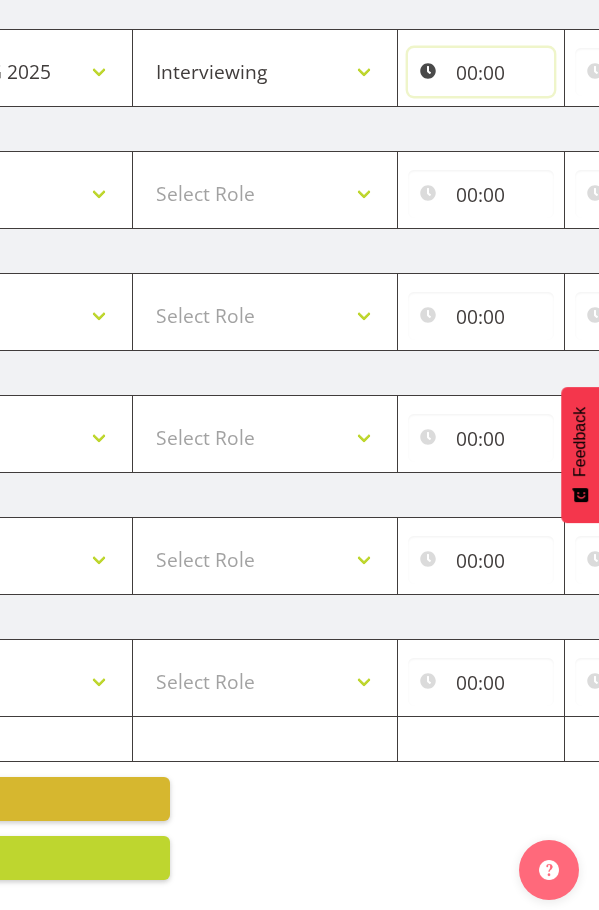click on "00:00" at bounding box center [481, 72] 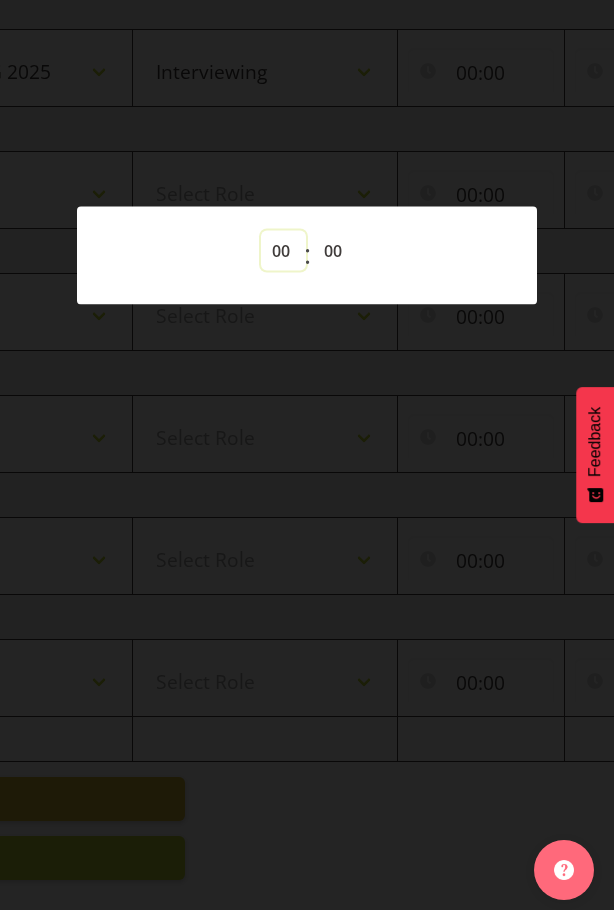 click on "00   01   02   03   04   05   06   07   08   09   10   11   12   13   14   15   16   17   18   19   20   21   22   23" at bounding box center [283, 250] 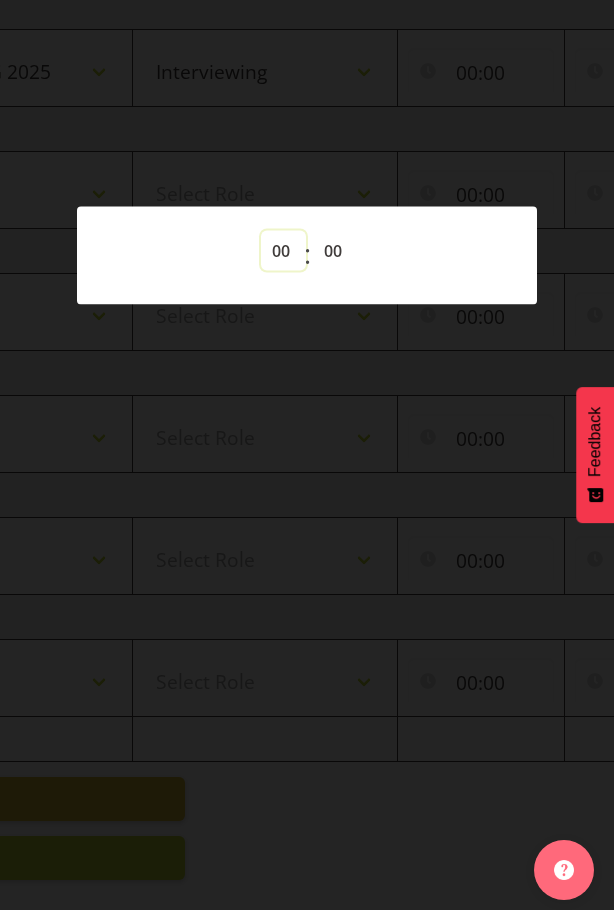 select on "10" 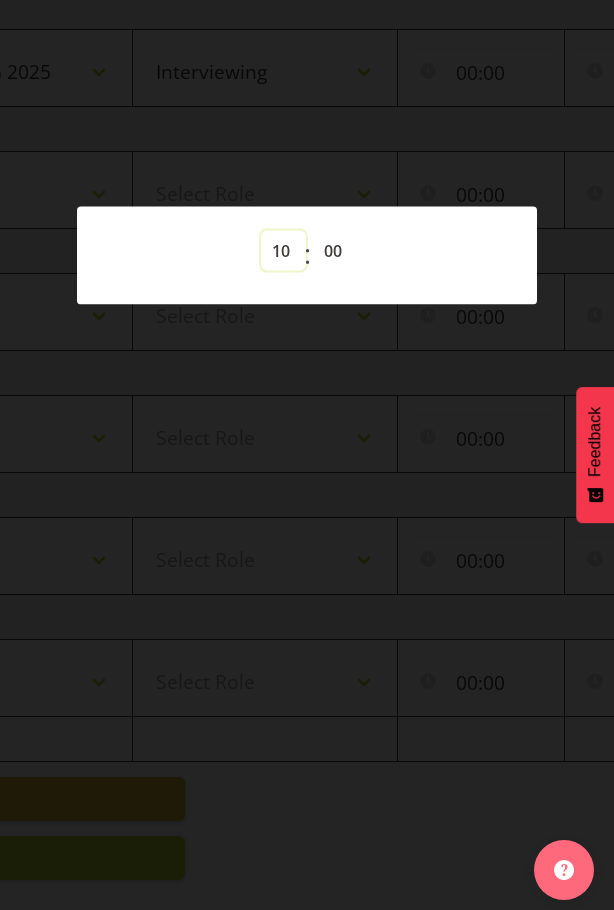 click on "00   01   02   03   04   05   06   07   08   09   10   11   12   13   14   15   16   17   18   19   20   21   22   23" at bounding box center (283, 250) 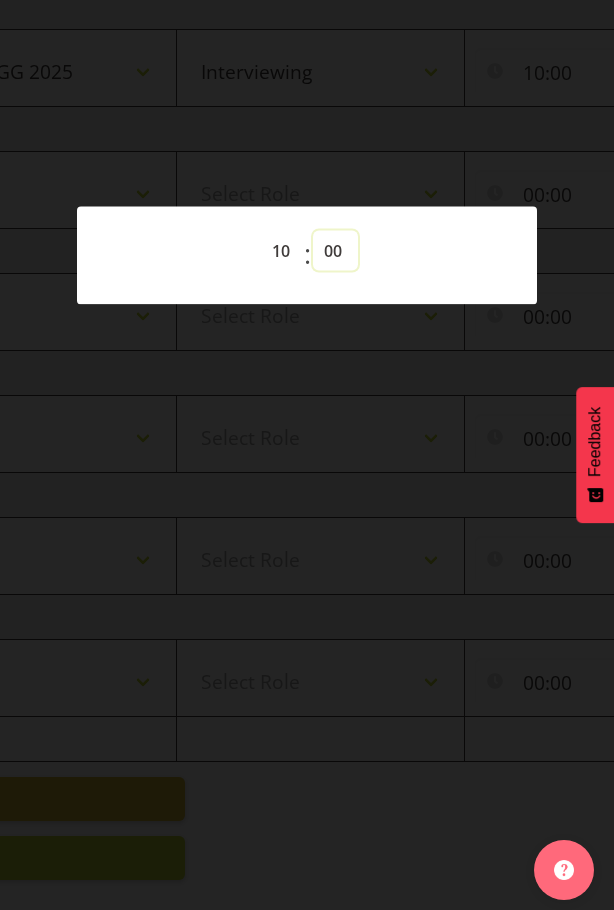 click on "00   01   02   03   04   05   06   07   08   09   10   11   12   13   14   15   16   17   18   19   20   21   22   23   24   25   26   27   28   29   30   31   32   33   34   35   36   37   38   39   40   41   42   43   44   45   46   47   48   49   50   51   52   53   54   55   56   57   58   59" at bounding box center (335, 250) 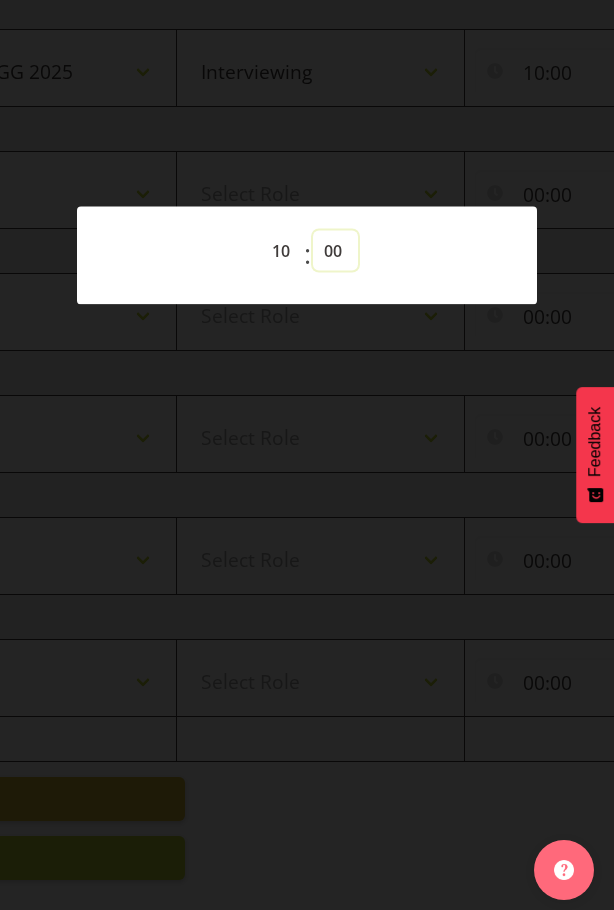 select on "12" 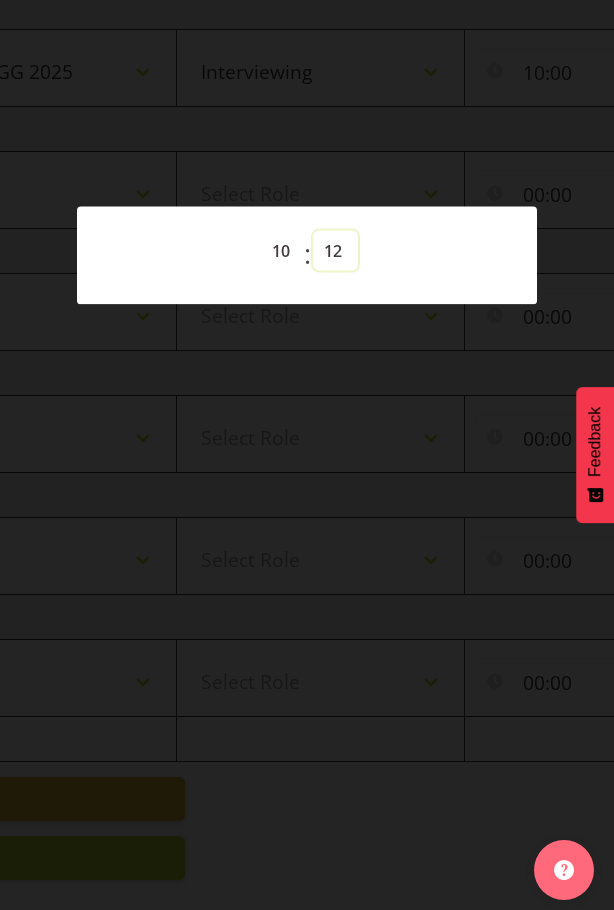 click on "00   01   02   03   04   05   06   07   08   09   10   11   12   13   14   15   16   17   18   19   20   21   22   23   24   25   26   27   28   29   30   31   32   33   34   35   36   37   38   39   40   41   42   43   44   45   46   47   48   49   50   51   52   53   54   55   56   57   58   59" at bounding box center [335, 250] 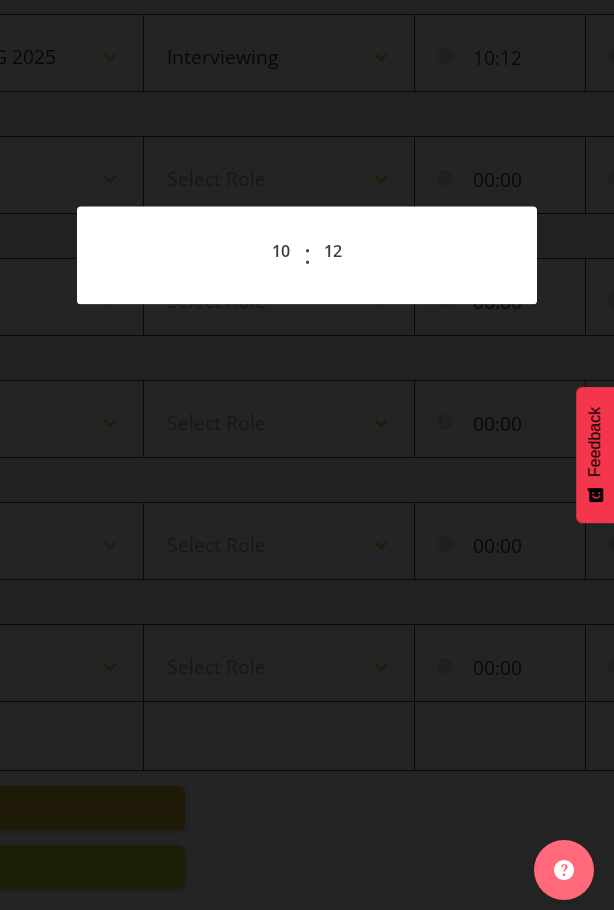 click at bounding box center (307, 455) 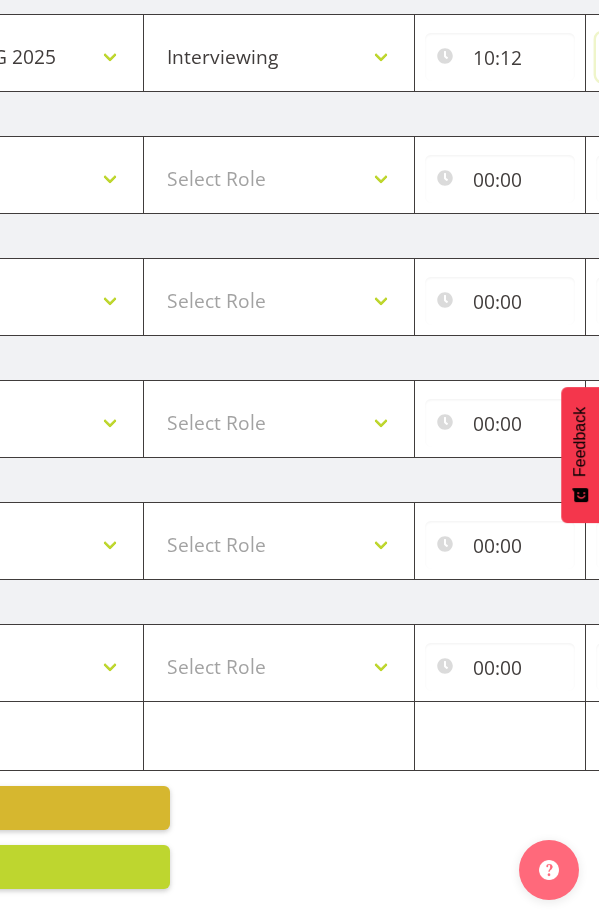 click on "00:00" at bounding box center [671, 57] 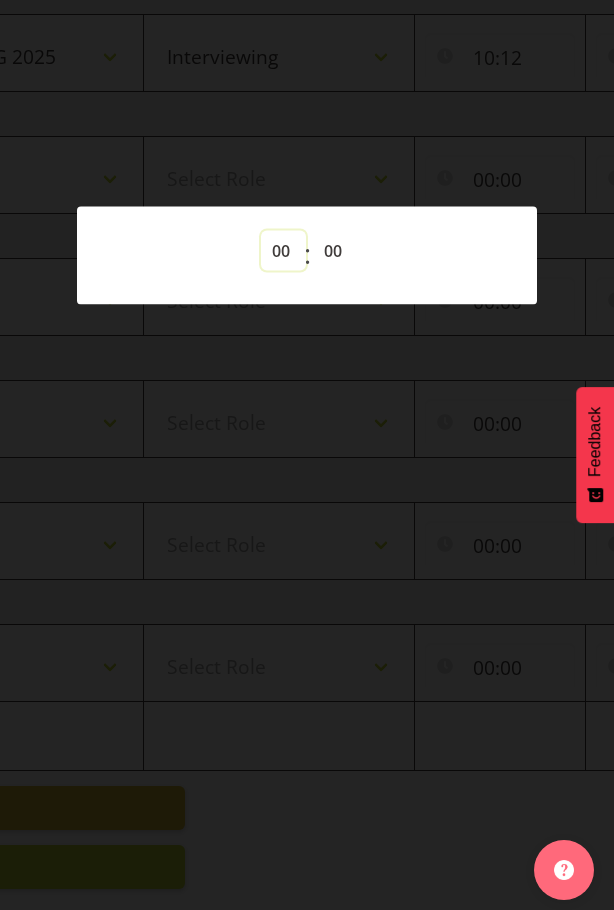 click on "00   01   02   03   04   05   06   07   08   09   10   11   12   13   14   15   16   17   18   19   20   21   22   23" at bounding box center [283, 250] 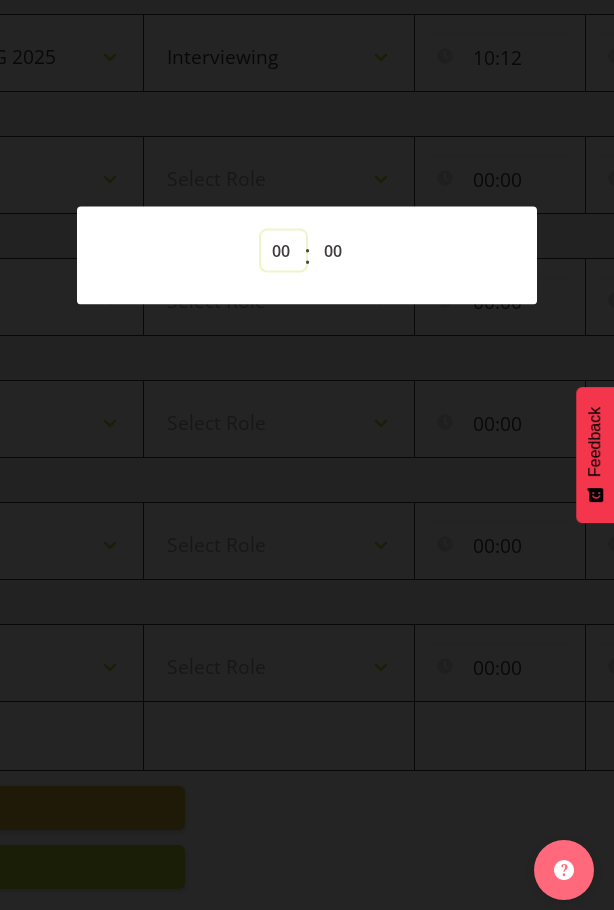 select on "11" 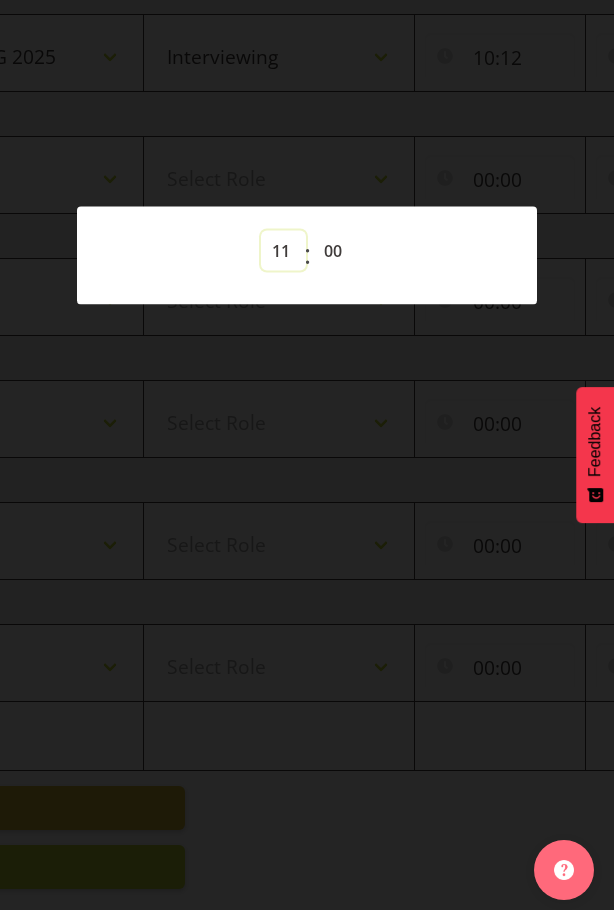 click on "00   01   02   03   04   05   06   07   08   09   10   11   12   13   14   15   16   17   18   19   20   21   22   23" at bounding box center (283, 250) 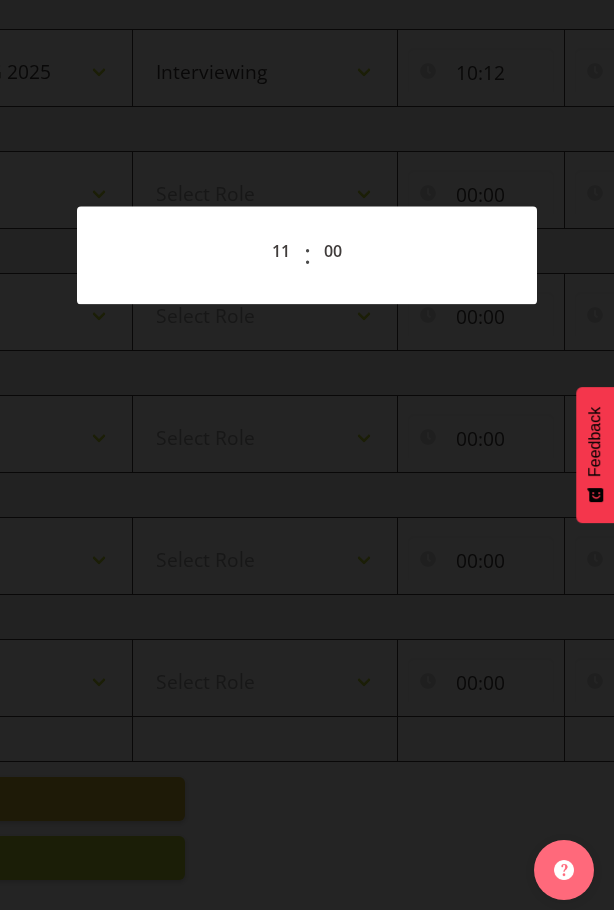 click at bounding box center [307, 455] 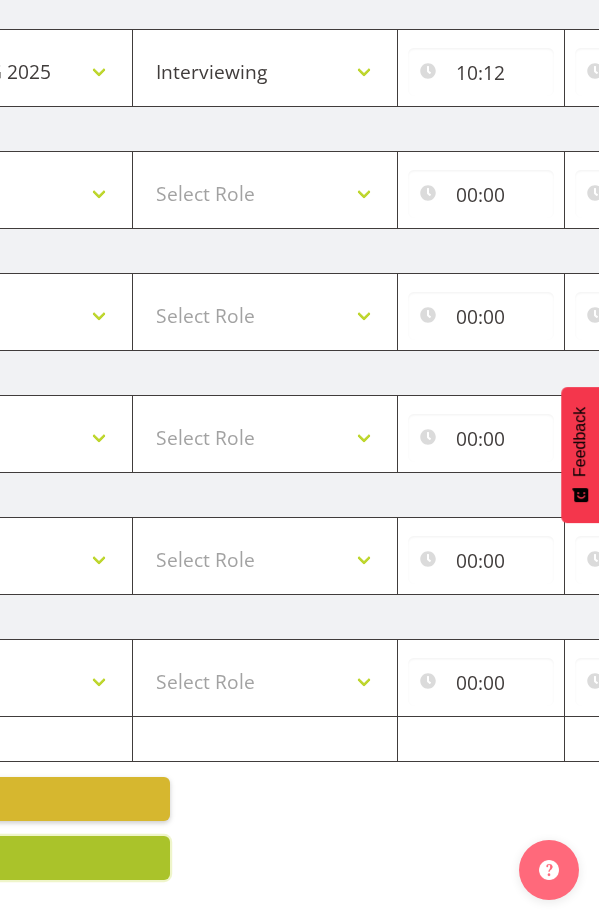 click on "Save
Entries" at bounding box center [-115, 858] 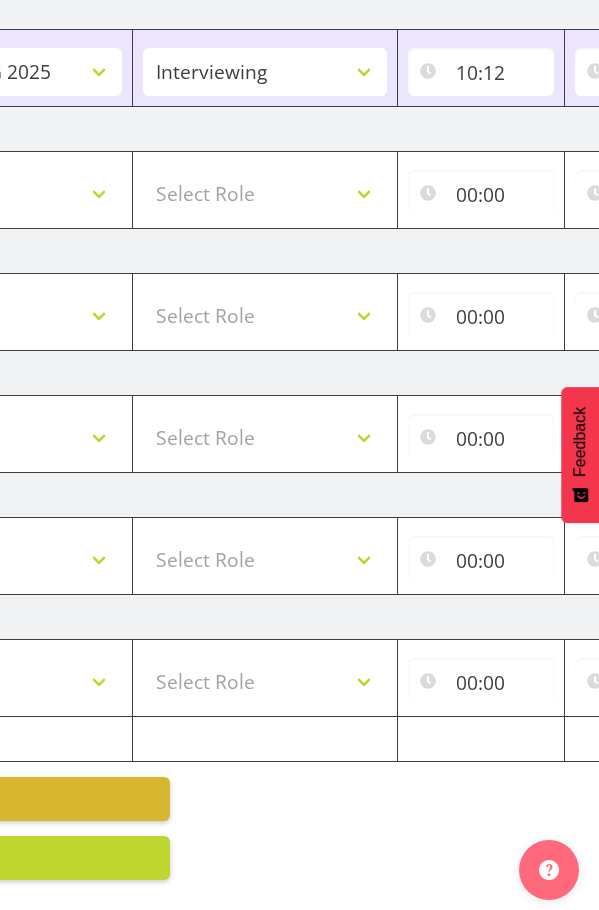 scroll, scrollTop: 547, scrollLeft: 0, axis: vertical 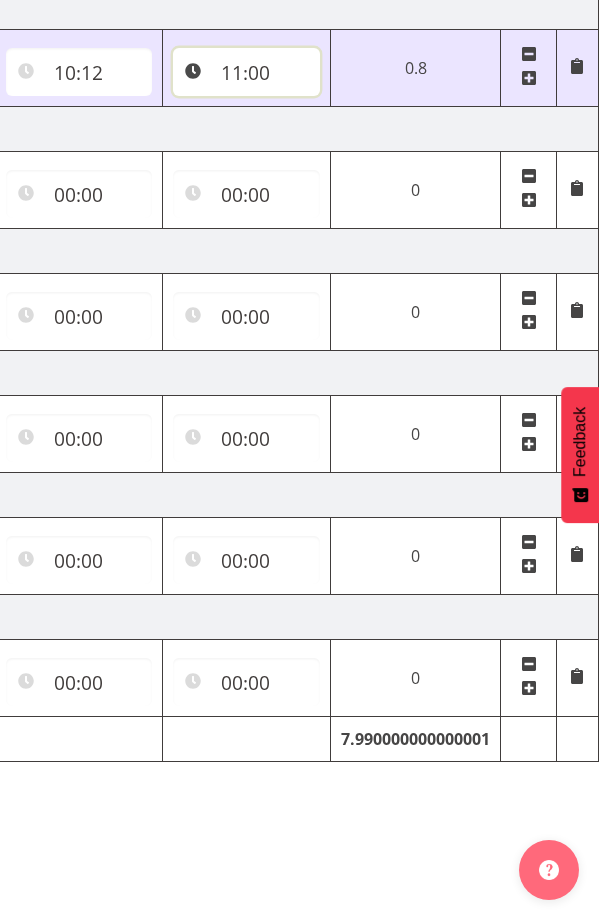 click on "11:00" at bounding box center [246, 72] 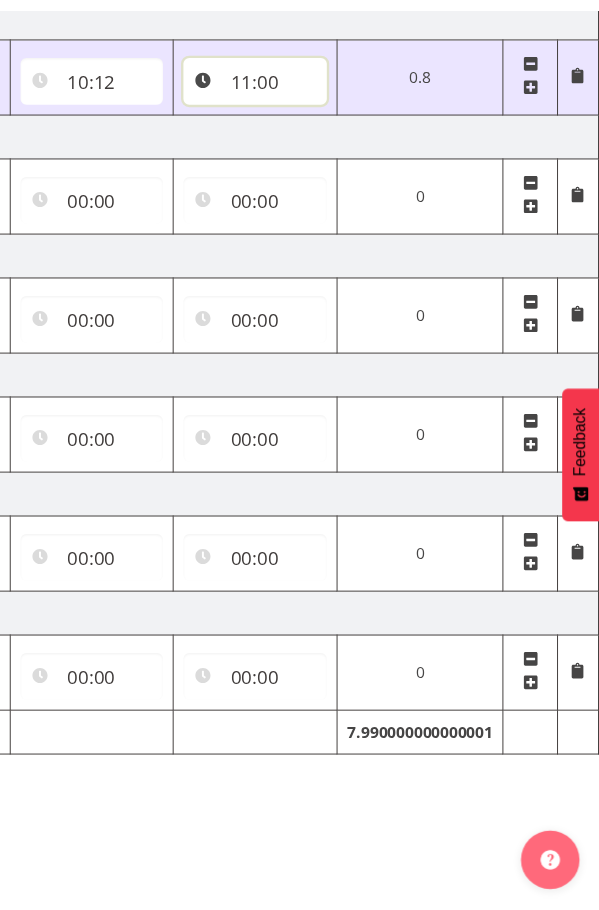 scroll, scrollTop: 0, scrollLeft: 801, axis: horizontal 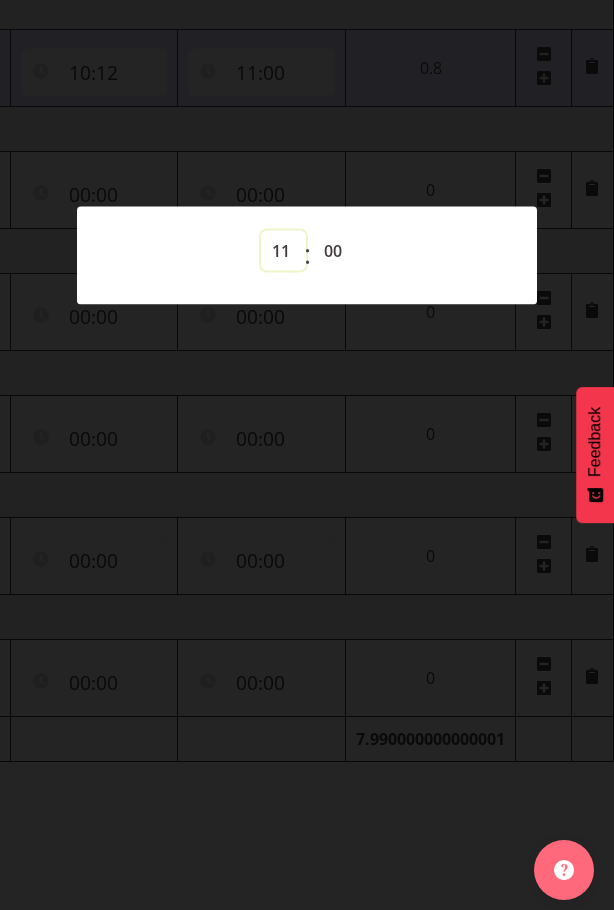 click on "00   01   02   03   04   05   06   07   08   09   10   11   12   13   14   15   16   17   18   19   20   21   22   23" at bounding box center [283, 250] 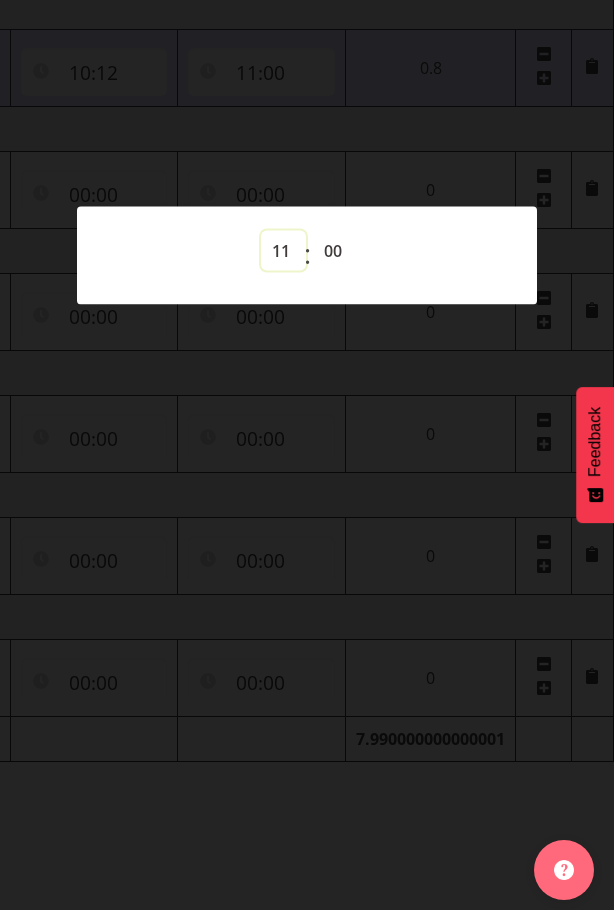 select on "10" 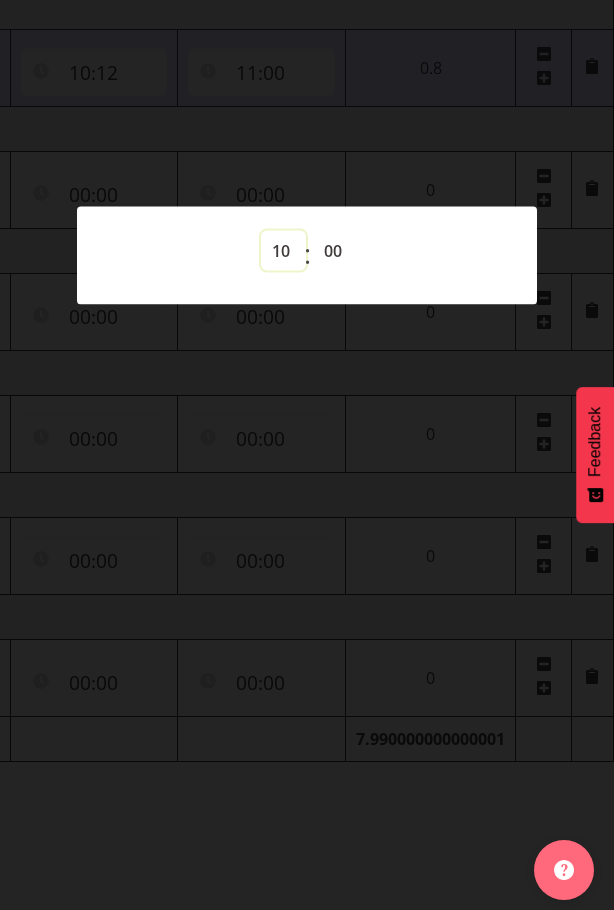 click on "00   01   02   03   04   05   06   07   08   09   10   11   12   13   14   15   16   17   18   19   20   21   22   23" at bounding box center (283, 250) 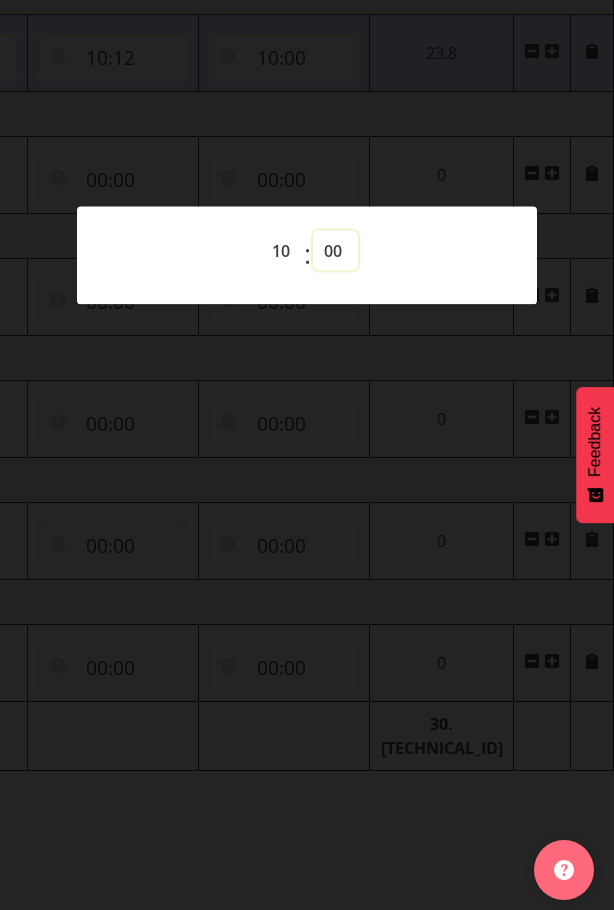 click on "00   01   02   03   04   05   06   07   08   09   10   11   12   13   14   15   16   17   18   19   20   21   22   23   24   25   26   27   28   29   30   31   32   33   34   35   36   37   38   39   40   41   42   43   44   45   46   47   48   49   50   51   52   53   54   55   56   57   58   59" at bounding box center (335, 250) 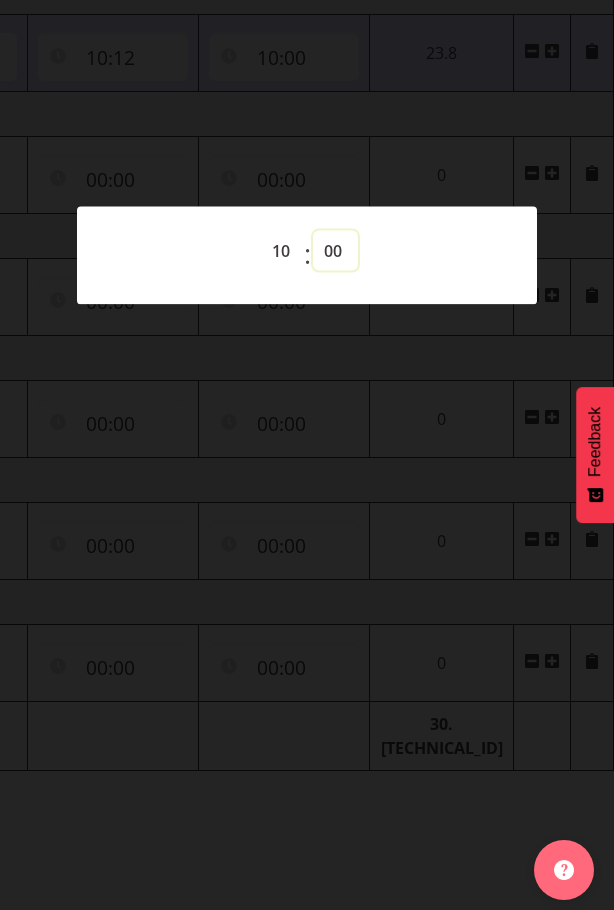 select on "30" 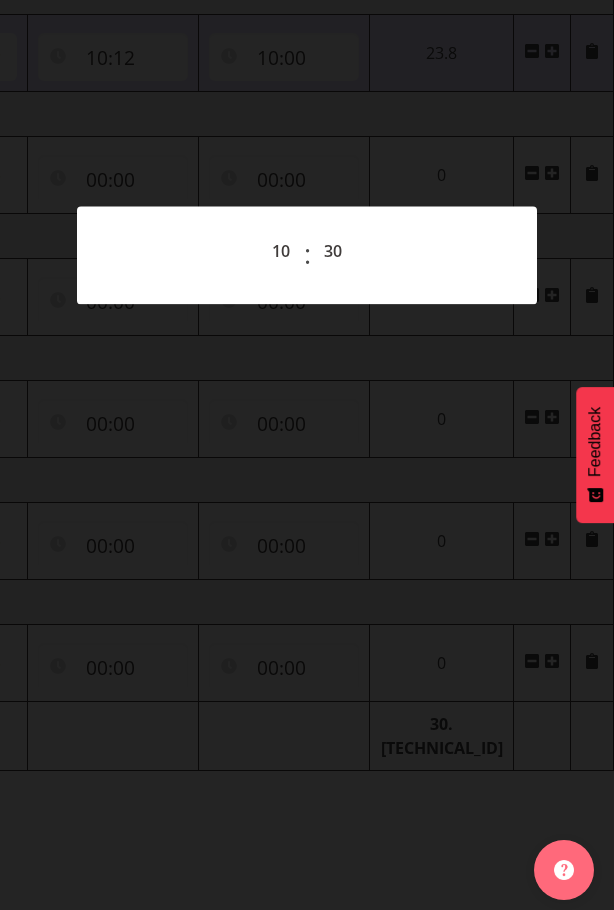 type on "10:30" 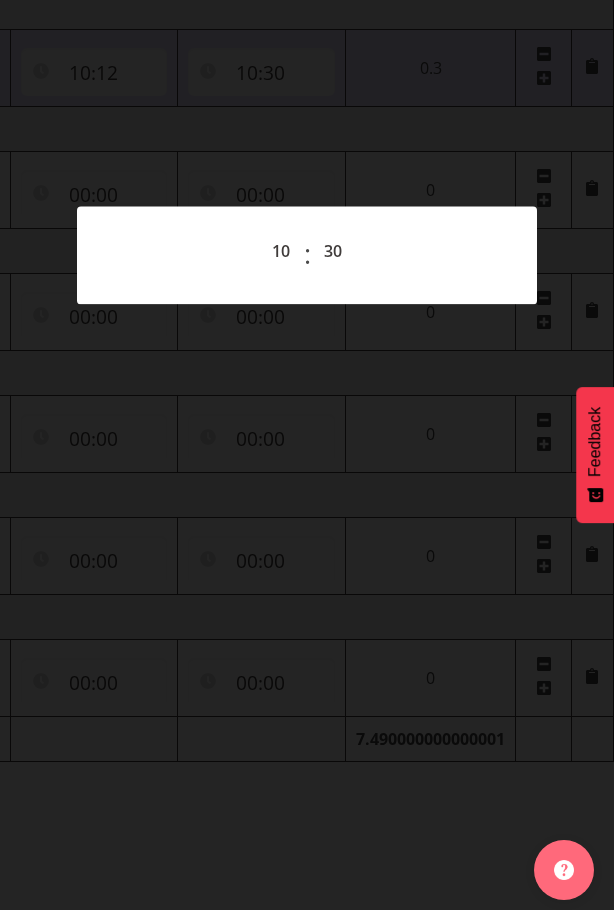 click at bounding box center [307, 455] 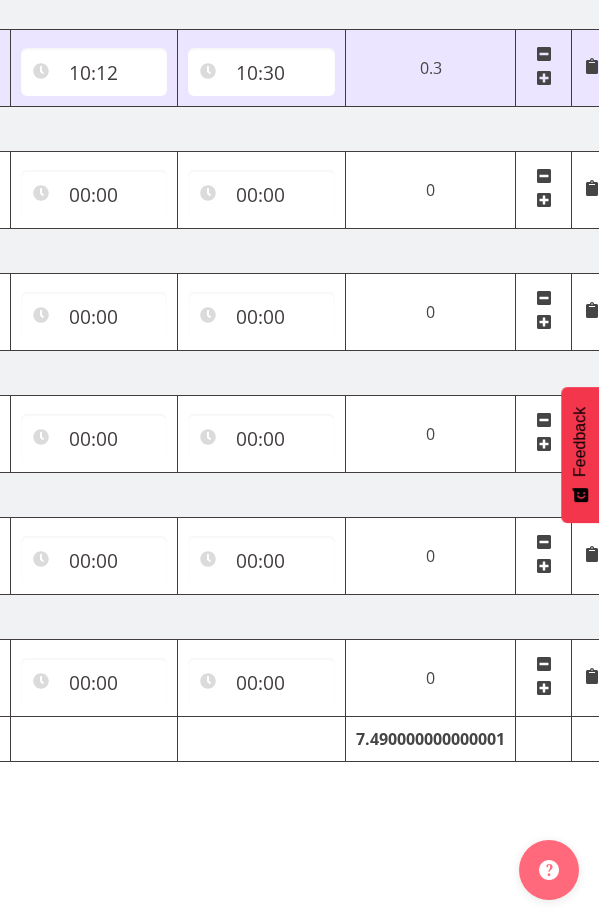 click at bounding box center [544, 78] 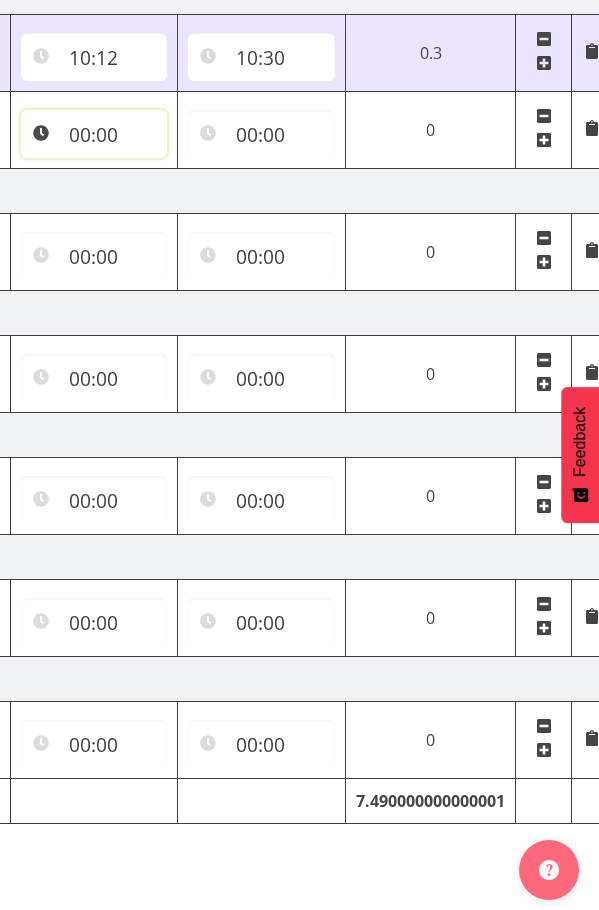 click on "00:00" at bounding box center (94, 134) 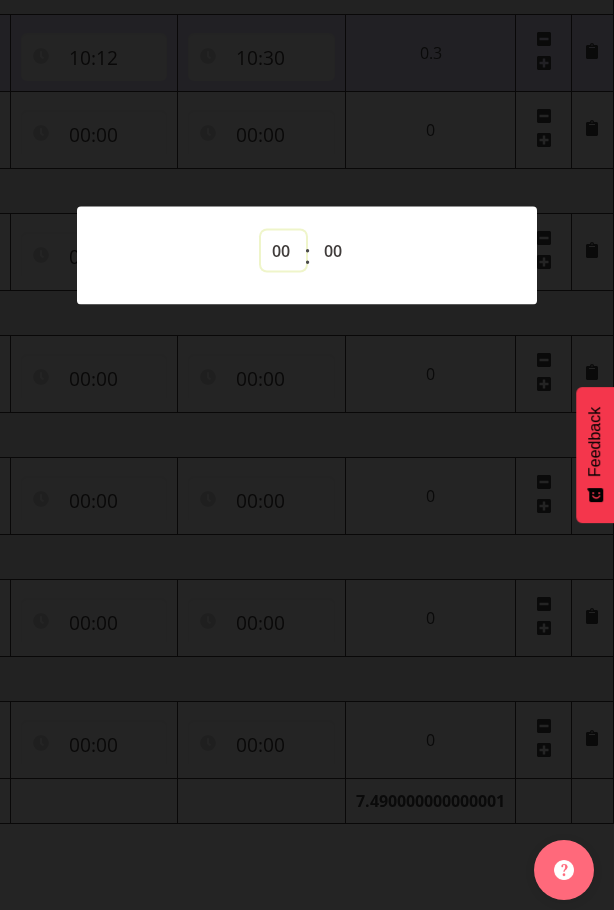 click on "00   01   02   03   04   05   06   07   08   09   10   11   12   13   14   15   16   17   18   19   20   21   22   23" at bounding box center (283, 250) 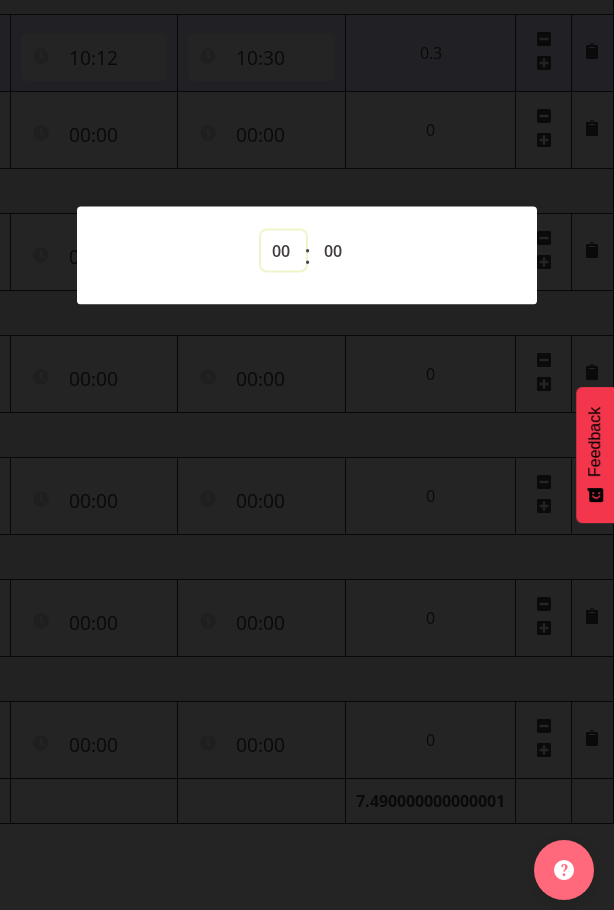 select on "10" 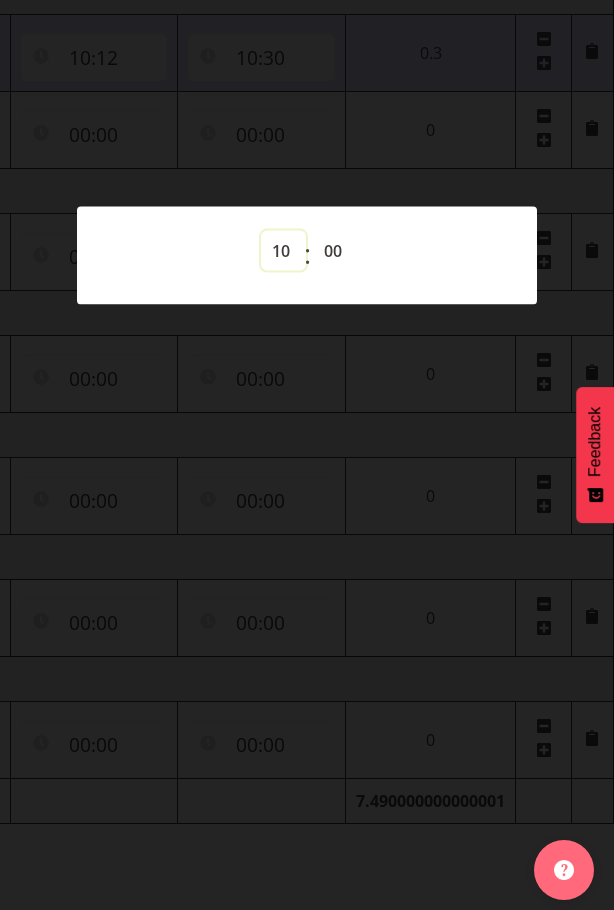 click on "00   01   02   03   04   05   06   07   08   09   10   11   12   13   14   15   16   17   18   19   20   21   22   23" at bounding box center [283, 250] 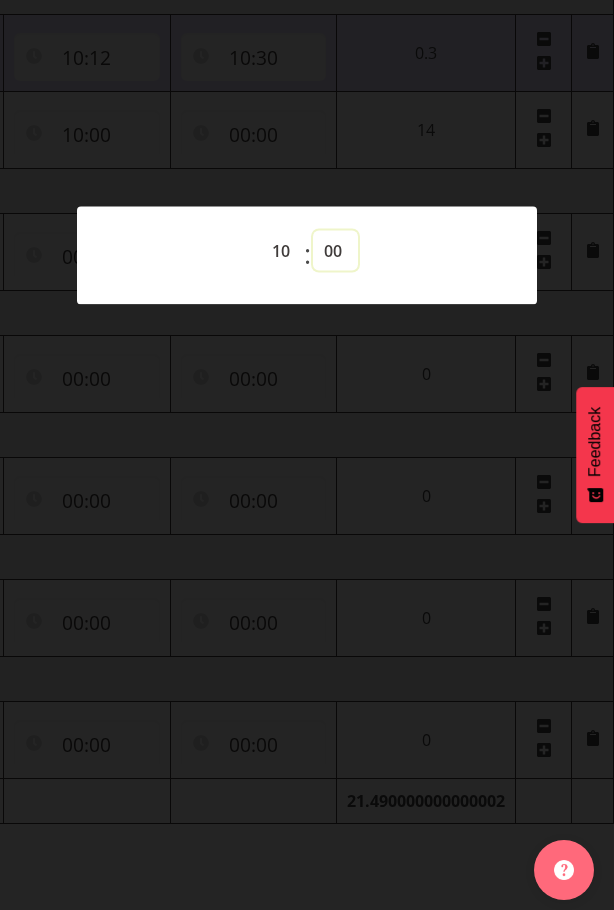 click on "00   01   02   03   04   05   06   07   08   09   10   11   12   13   14   15   16   17   18   19   20   21   22   23   24   25   26   27   28   29   30   31   32   33   34   35   36   37   38   39   40   41   42   43   44   45   46   47   48   49   50   51   52   53   54   55   56   57   58   59" at bounding box center (335, 250) 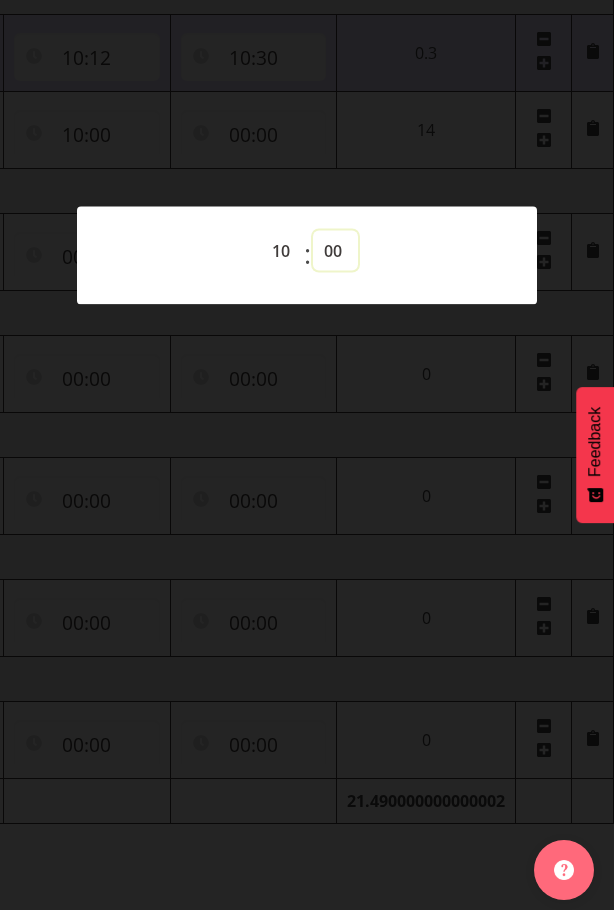 select on "30" 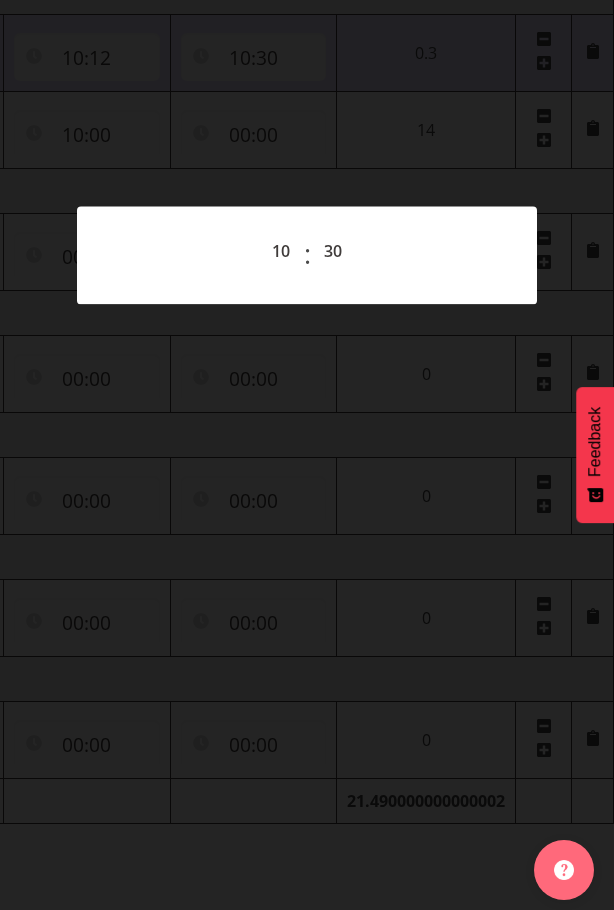 type on "10:30" 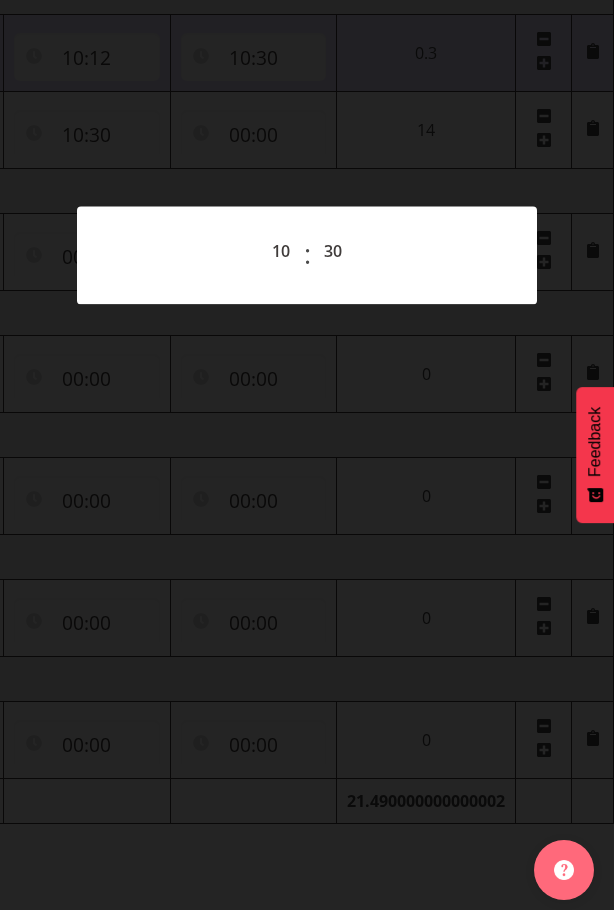 click at bounding box center (307, 455) 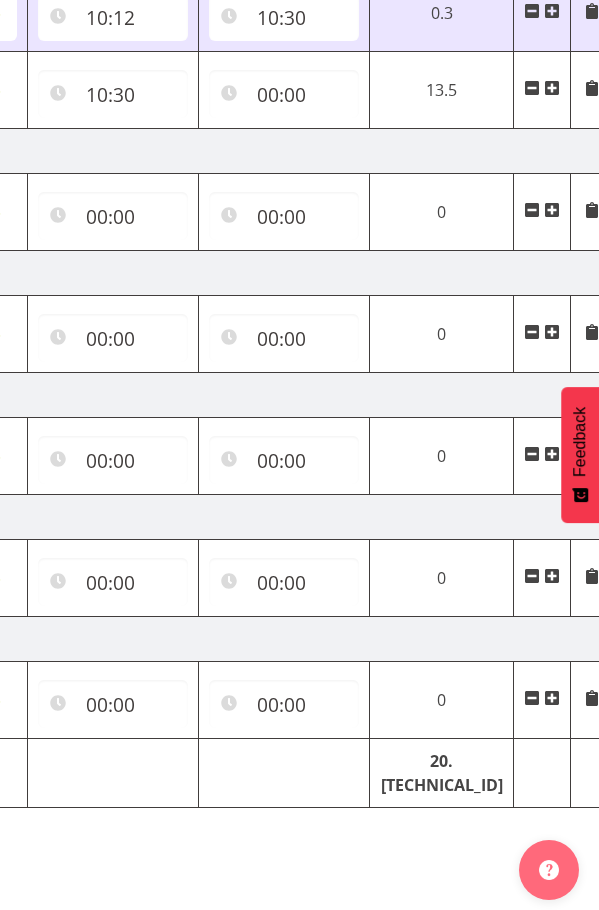 scroll, scrollTop: 1191, scrollLeft: 0, axis: vertical 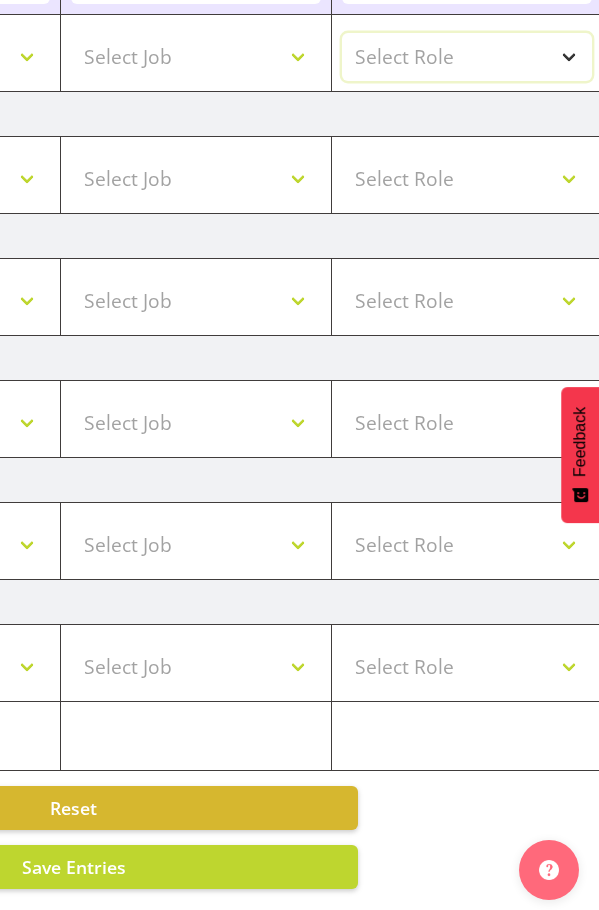 click on "Select Role  Briefing Interviewing" at bounding box center (467, 57) 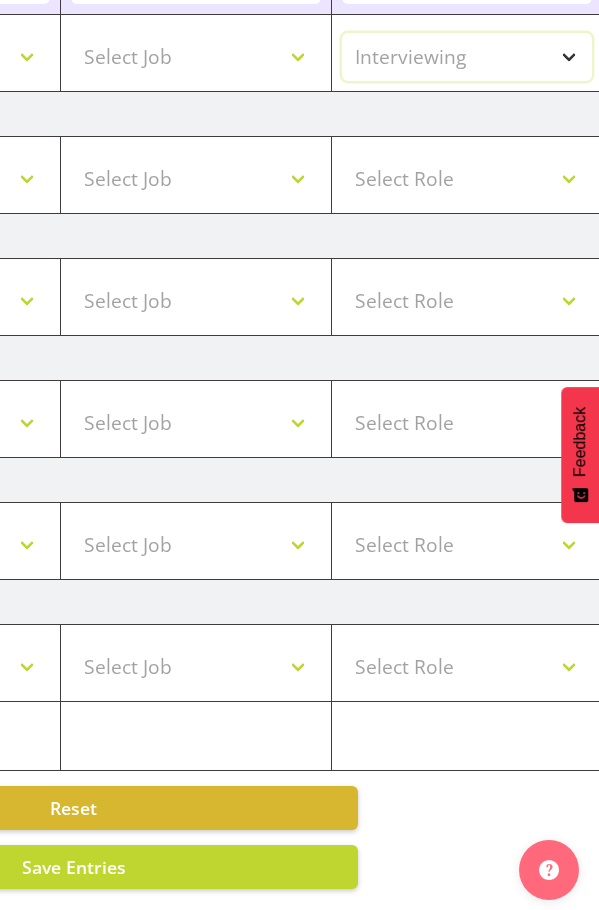 click on "Select Role  Briefing Interviewing" at bounding box center [467, 57] 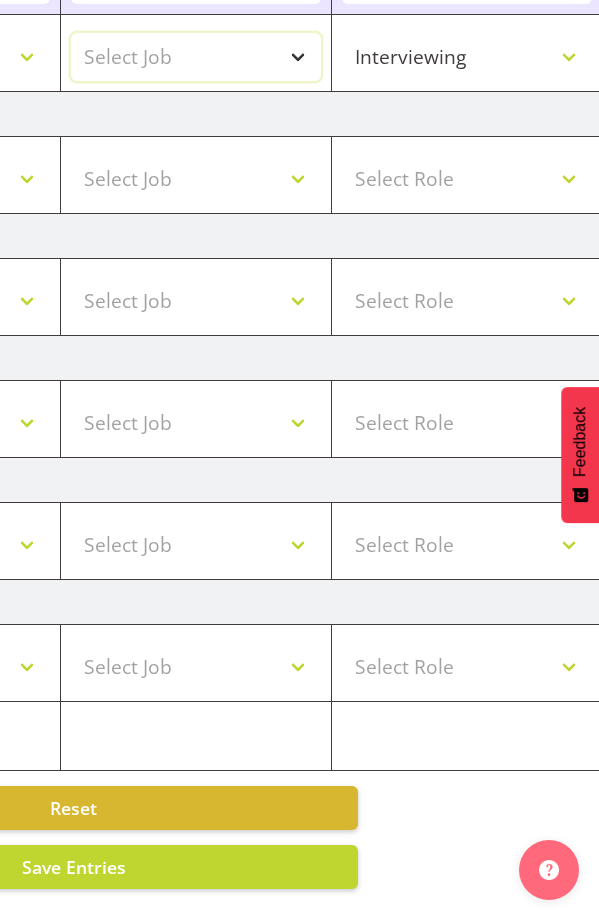 click on "Select Job  550060 IF Admin 553495 Rural Omnibus [DATE] - [DATE] 553500 BFM [DATE] - [DATE] 553501 FMG [DATE] 990000 General 990820 Mobtest 2024 990821 Goldrush 2024 990846 Toka Tu Ake 2025 990855 FENZ 990869 Richmond Home Heating 990873 Batteries 990877 PGG 2025 990878 CMI Q3 2025 990879 Selwyn DC 990881 PowerNet 999996 Training 999997 Recruitment & Training 999999 DT" at bounding box center [196, 57] 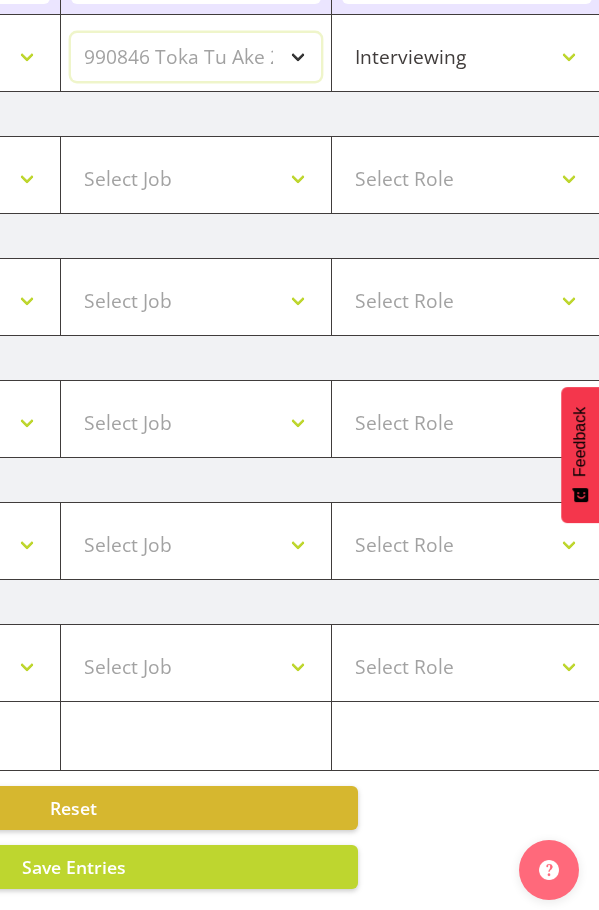 click on "Select Job  550060 IF Admin 553495 Rural Omnibus [DATE] - [DATE] 553500 BFM [DATE] - [DATE] 553501 FMG [DATE] 990000 General 990820 Mobtest 2024 990821 Goldrush 2024 990846 Toka Tu Ake 2025 990855 FENZ 990869 Richmond Home Heating 990873 Batteries 990877 PGG 2025 990878 CMI Q3 2025 990879 Selwyn DC 990881 PowerNet 999996 Training 999997 Recruitment & Training 999999 DT" at bounding box center (196, 57) 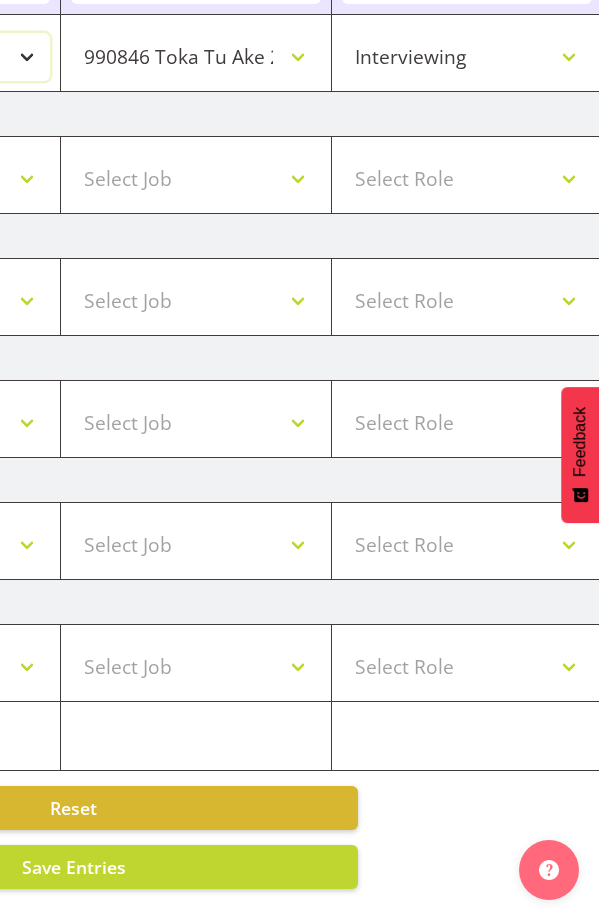 click on "Select Shift  !!Project Briefing  (Job to be assigned) !!Weekend Residential    (Roster IT Shift Label) *Business  9/10am ~ 4:30pm *Business Batteries Aust Shift 11am ~ 7pm *Business Supervisor *Evening Residential Shift 5-9pm *Farm Projects PGG Evening *Farm Projects PGG Weekend *Home Heating Evenings *Home Heating Weekend *RP Track  C *RP Track C Weekend *RP Weekly/Monthly Tracks *Supervisor Call Centre *Supervisor Evening *Supervisors & Call Centre Weekend *To Be Briefed AU Batteries Evening 5~7pm or later PowerNet Evenings PowerNet Weekend Test World Poll Aust Late 9p~10:30p World Poll Aust Wkend World Poll Aust. Pilot 6:30~10:30pm World Poll Pilot Aust 6:30~10:30pm" at bounding box center [-75, 57] 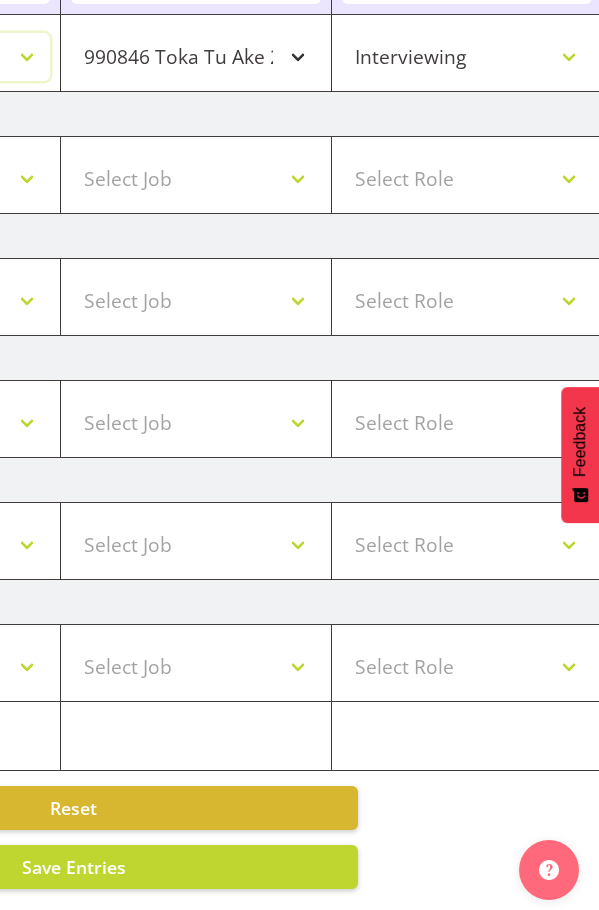 select on "26078" 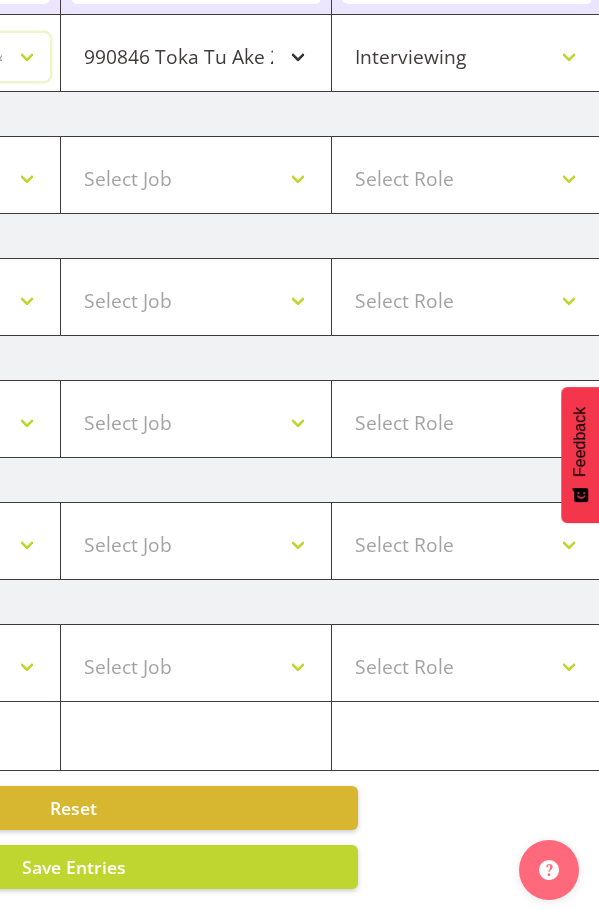 click on "Select Shift  !!Project Briefing  (Job to be assigned) !!Weekend Residential    (Roster IT Shift Label) *Business  9/10am ~ 4:30pm *Business Batteries Aust Shift 11am ~ 7pm *Business Supervisor *Evening Residential Shift 5-9pm *Farm Projects PGG Evening *Farm Projects PGG Weekend *Home Heating Evenings *Home Heating Weekend *RP Track  C *RP Track C Weekend *RP Weekly/Monthly Tracks *Supervisor Call Centre *Supervisor Evening *Supervisors & Call Centre Weekend *To Be Briefed AU Batteries Evening 5~7pm or later PowerNet Evenings PowerNet Weekend Test World Poll Aust Late 9p~10:30p World Poll Aust Wkend World Poll Aust. Pilot 6:30~10:30pm World Poll Pilot Aust 6:30~10:30pm" at bounding box center [-75, 57] 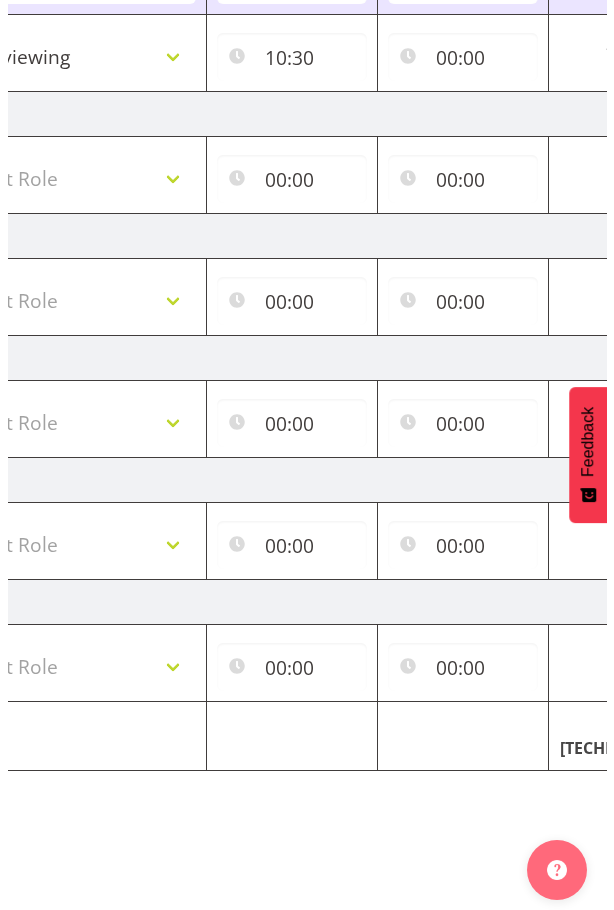 scroll, scrollTop: 0, scrollLeft: 816, axis: horizontal 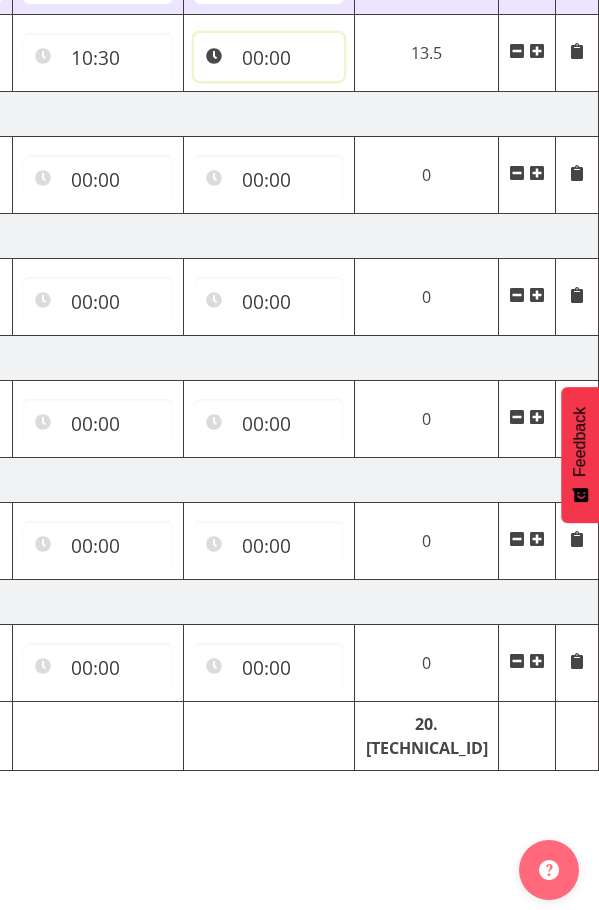 click on "00:00" at bounding box center [269, 57] 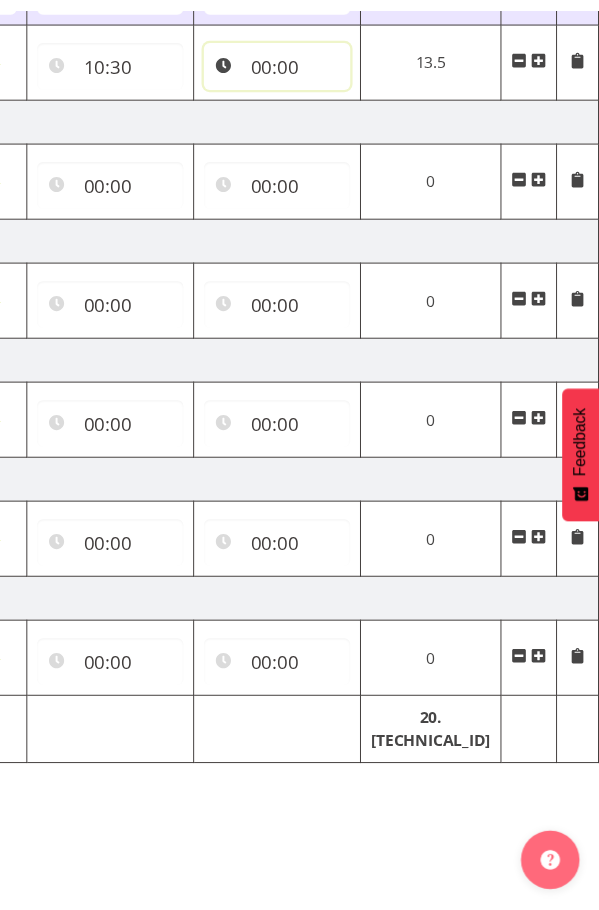 scroll, scrollTop: 0, scrollLeft: 801, axis: horizontal 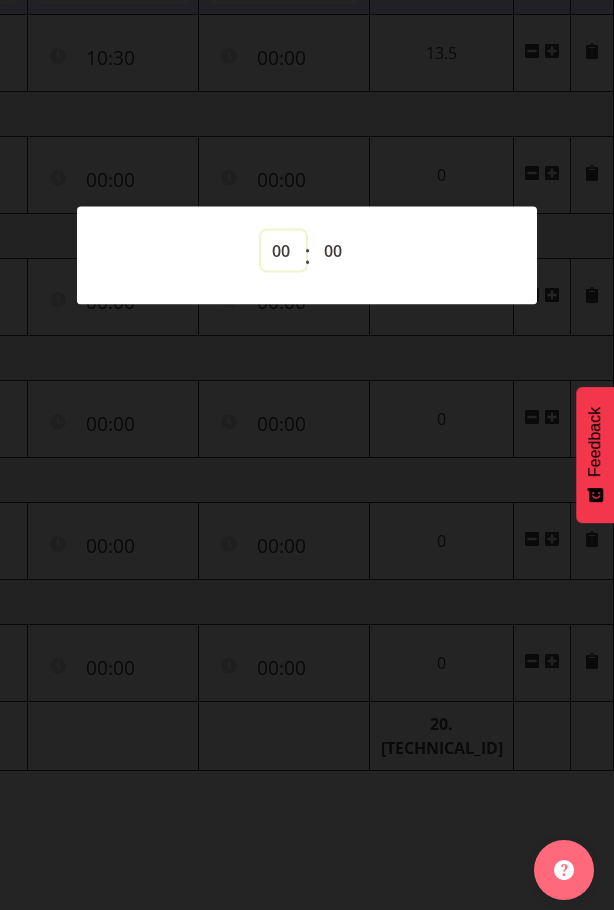 click on "00   01   02   03   04   05   06   07   08   09   10   11   12   13   14   15   16   17   18   19   20   21   22   23" at bounding box center [283, 250] 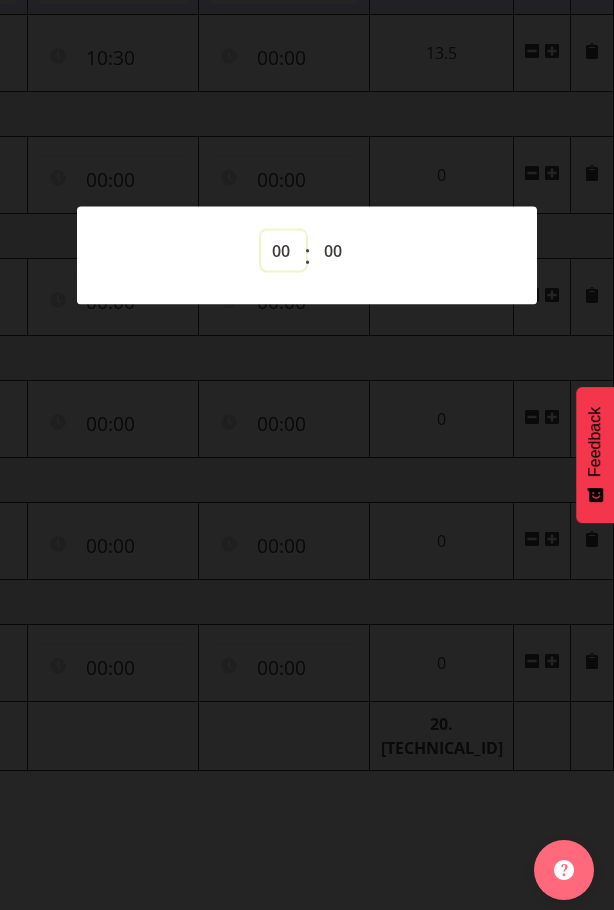 select on "11" 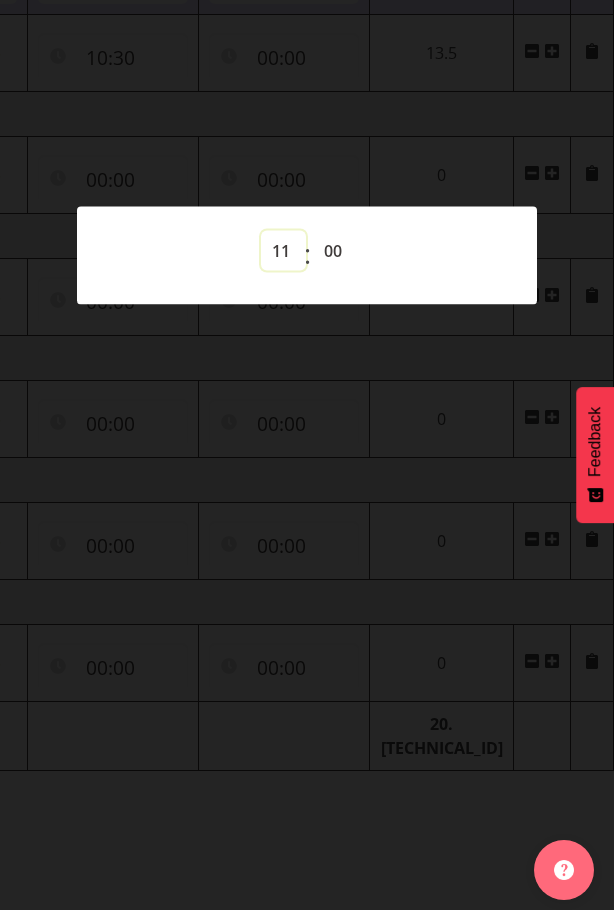 click on "00   01   02   03   04   05   06   07   08   09   10   11   12   13   14   15   16   17   18   19   20   21   22   23" at bounding box center (283, 250) 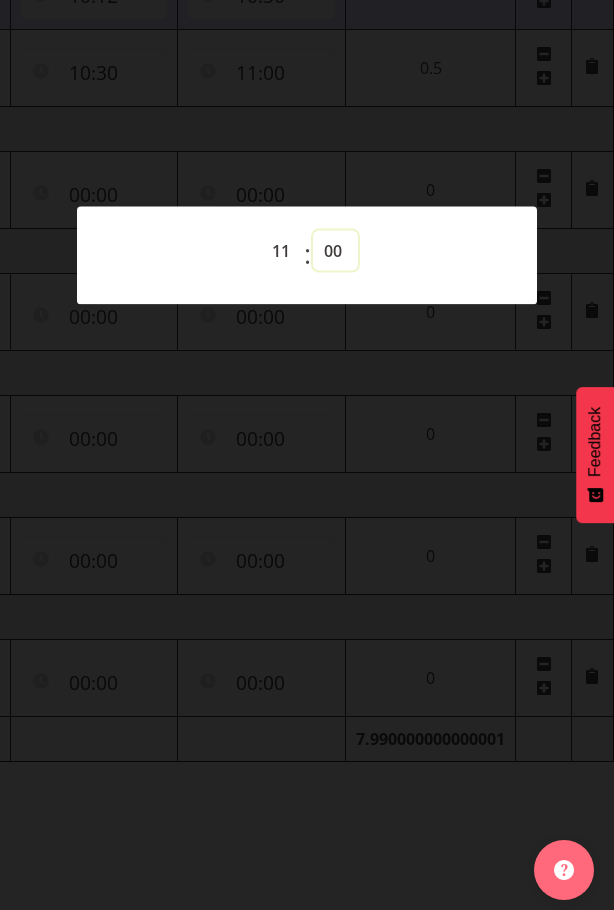 click on "00   01   02   03   04   05   06   07   08   09   10   11   12   13   14   15   16   17   18   19   20   21   22   23   24   25   26   27   28   29   30   31   32   33   34   35   36   37   38   39   40   41   42   43   44   45   46   47   48   49   50   51   52   53   54   55   56   57   58   59" at bounding box center (335, 250) 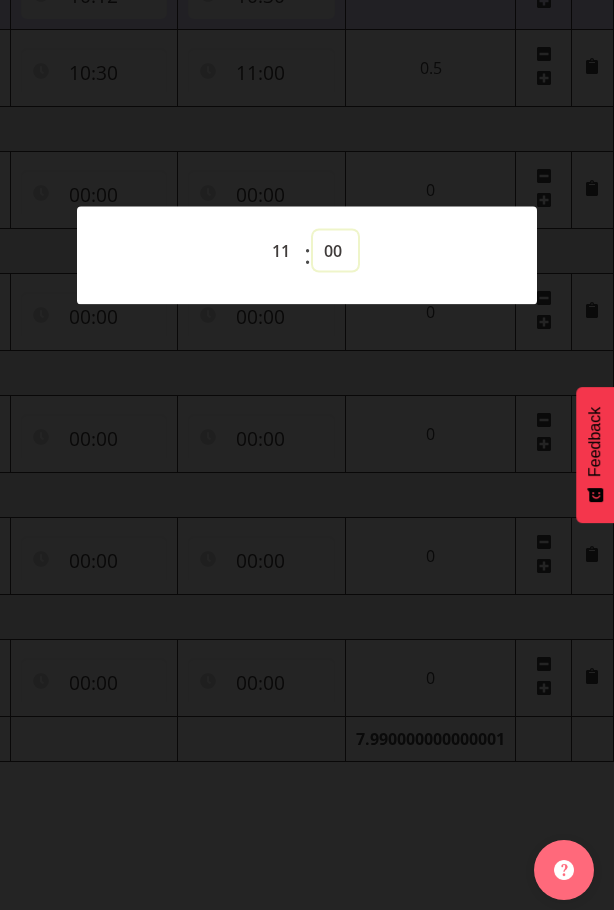select on "30" 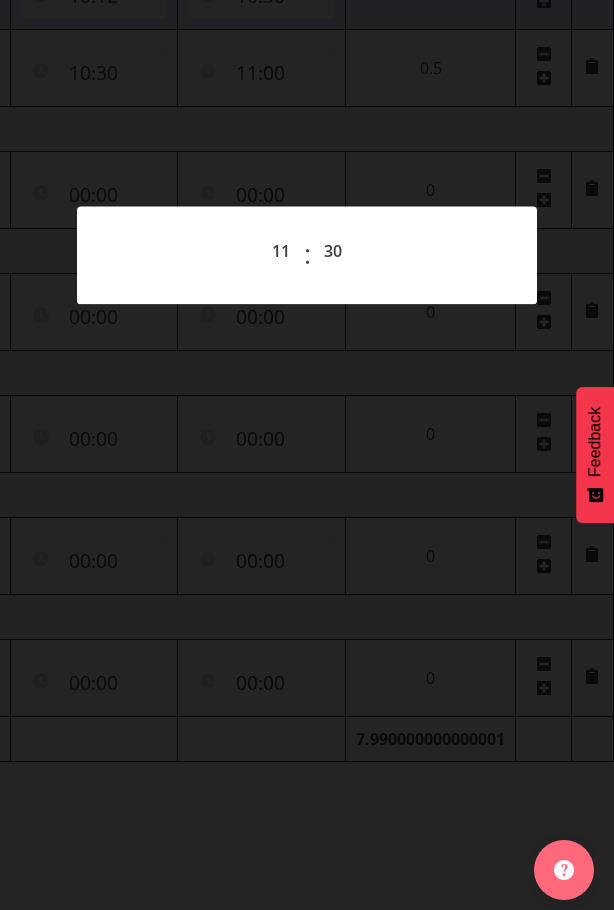 type on "11:30" 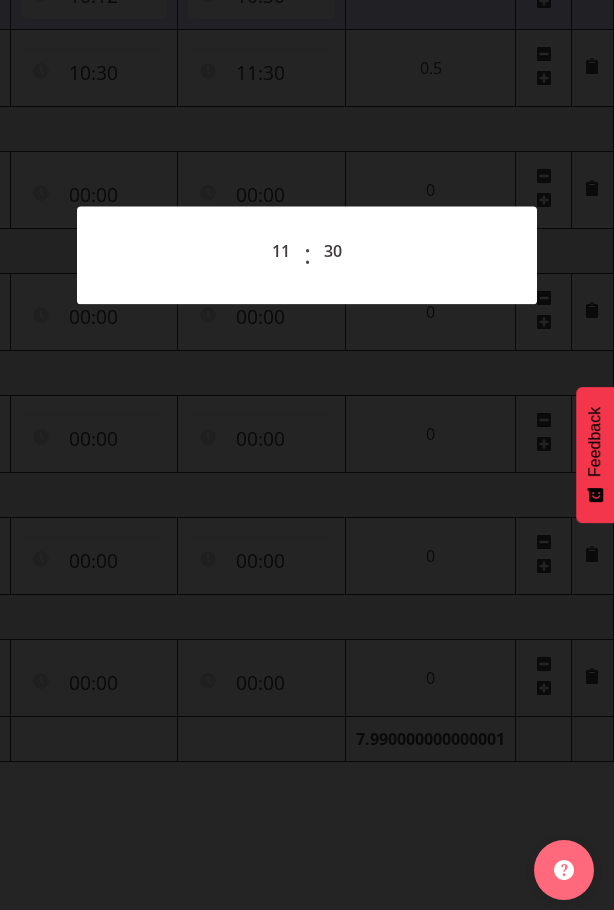 click at bounding box center [307, 455] 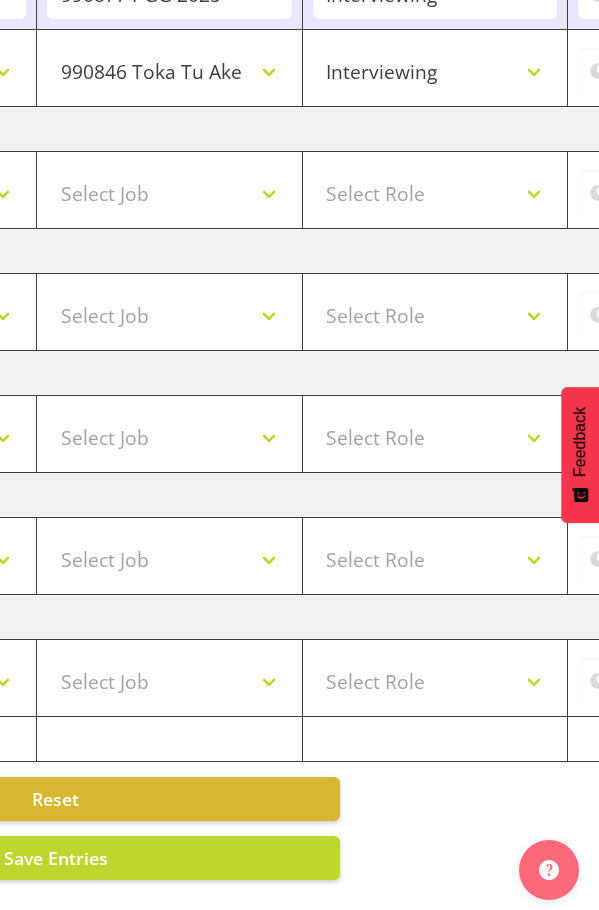 scroll, scrollTop: 0, scrollLeft: 213, axis: horizontal 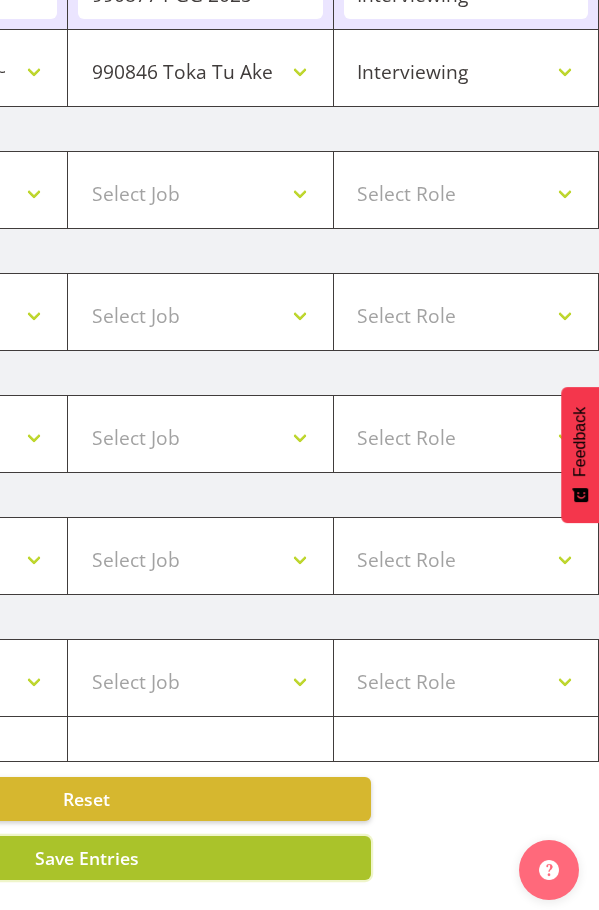 click on "Save
Entries" at bounding box center (86, 858) 